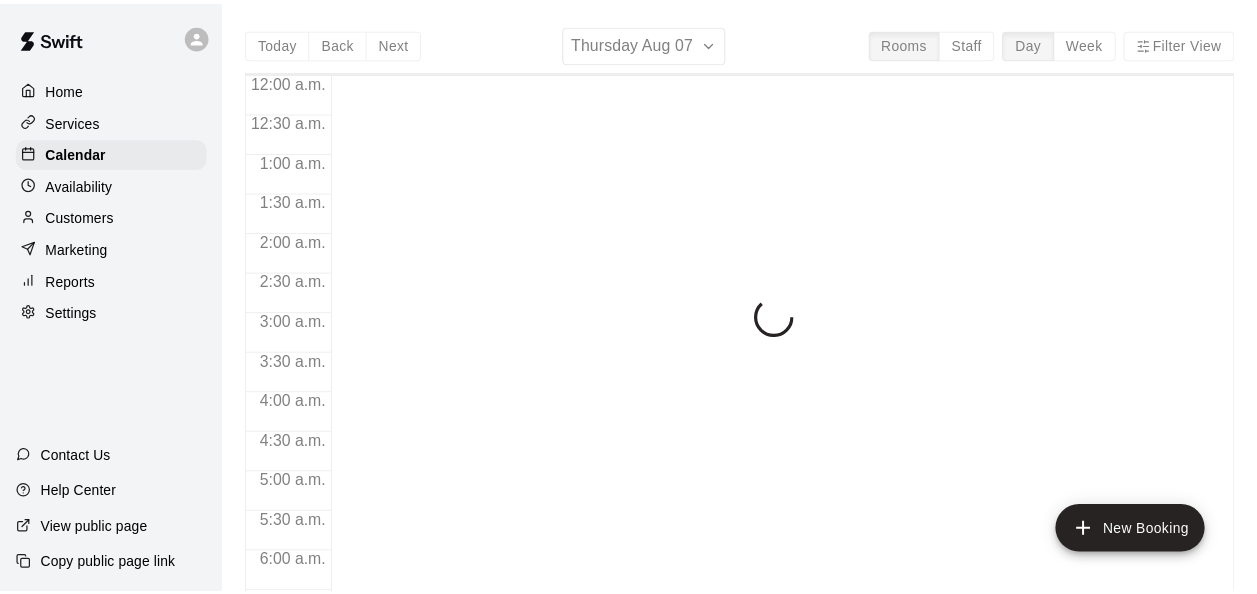 scroll, scrollTop: 0, scrollLeft: 0, axis: both 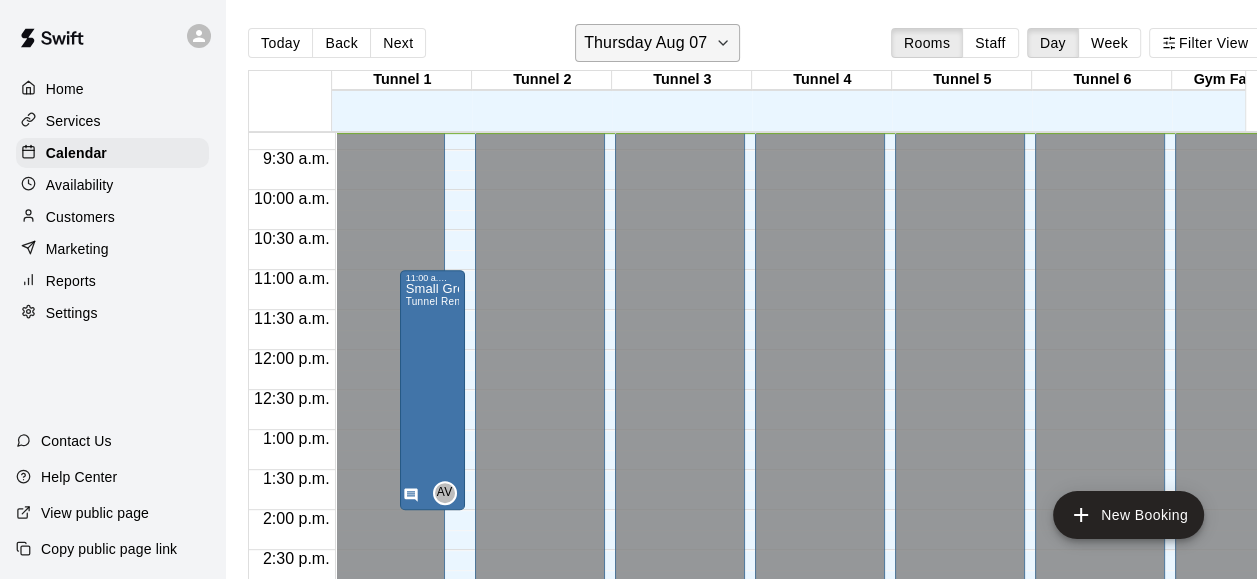 click 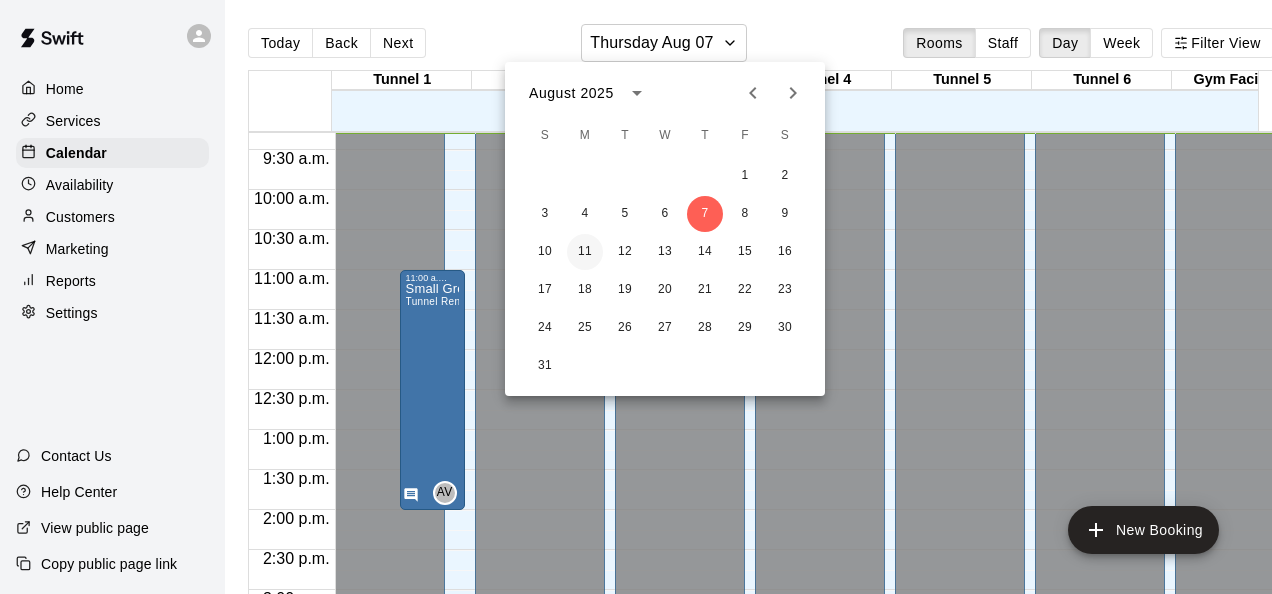click on "11" at bounding box center [585, 252] 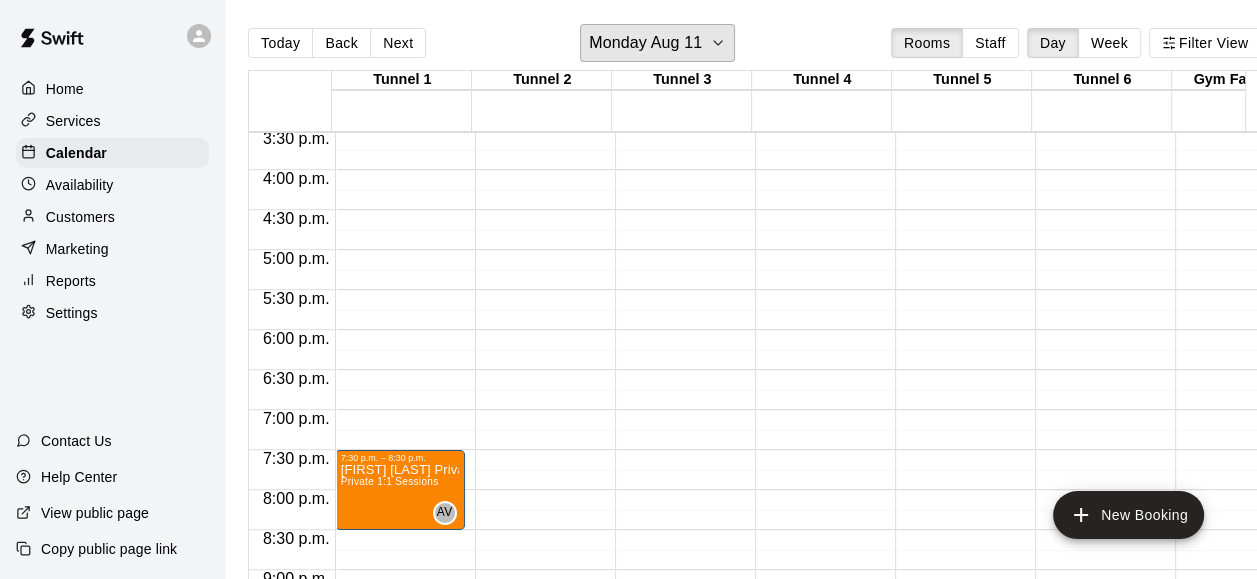 scroll, scrollTop: 1143, scrollLeft: 0, axis: vertical 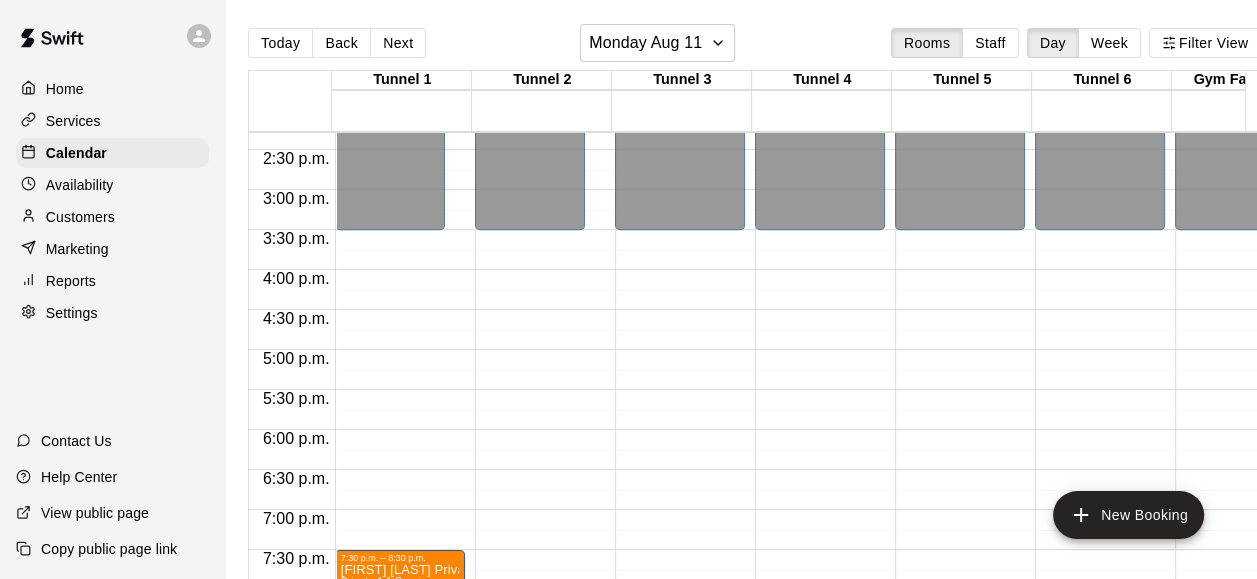 click on "[TIME] – [TIME] Closed [TIME] – [TIME] Closed [TIME] – [TIME] Small Group Training 15U Tier 1 Tunnel Rental - 4 Players Per Tunnel AV 0" at bounding box center (540, -50) 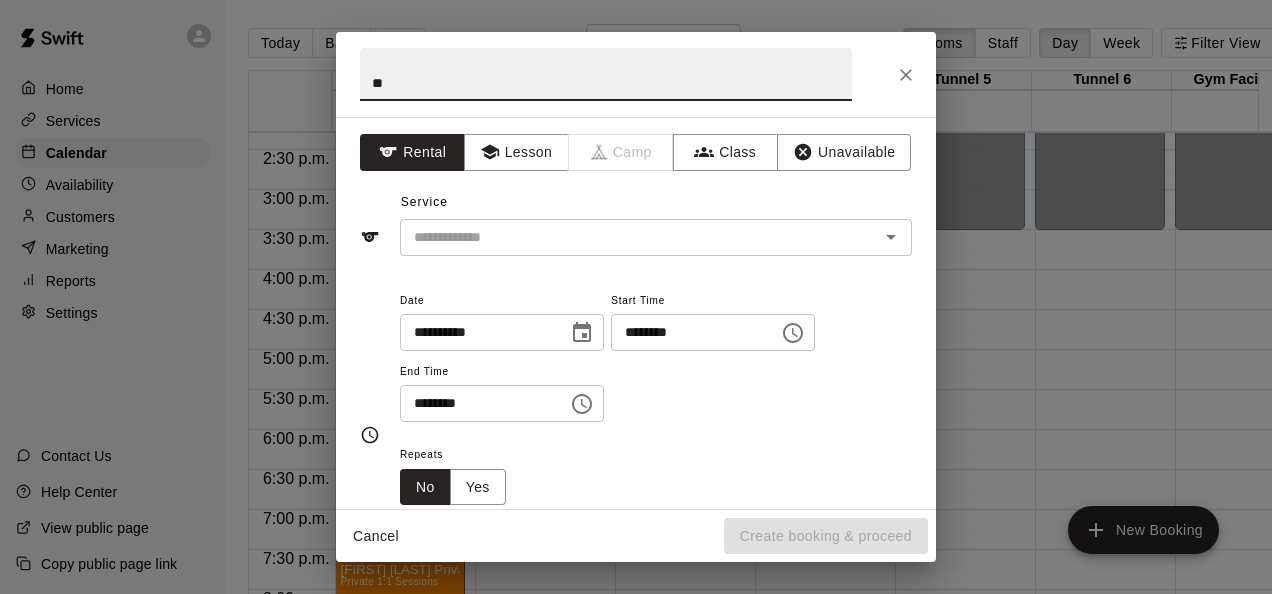 type on "*" 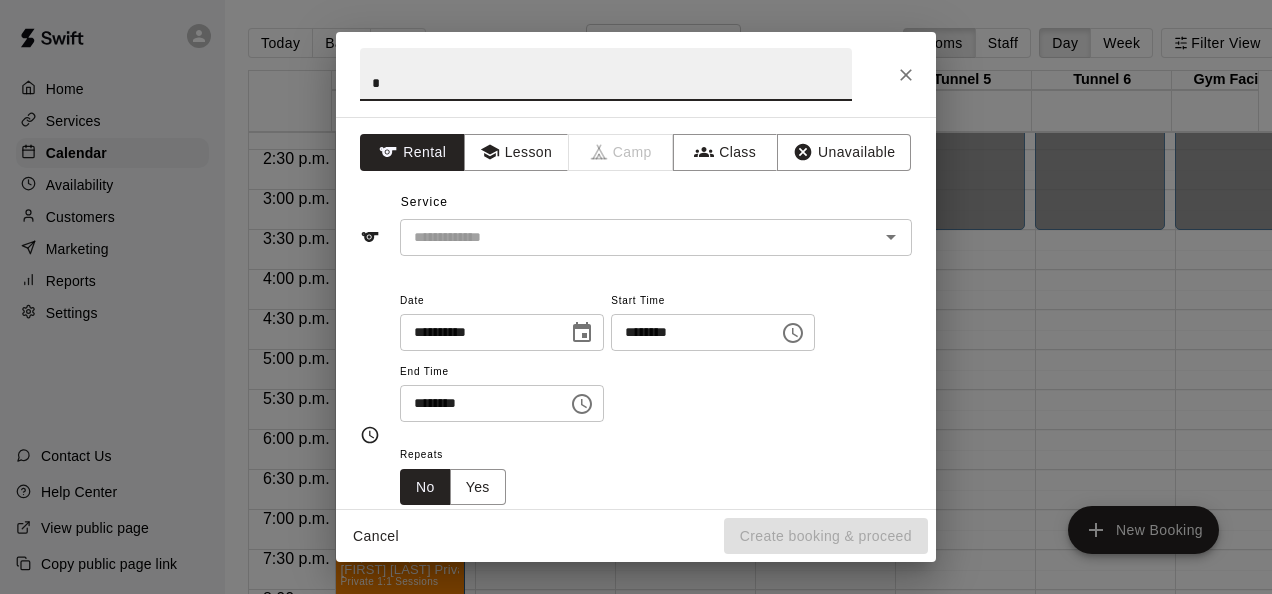 type 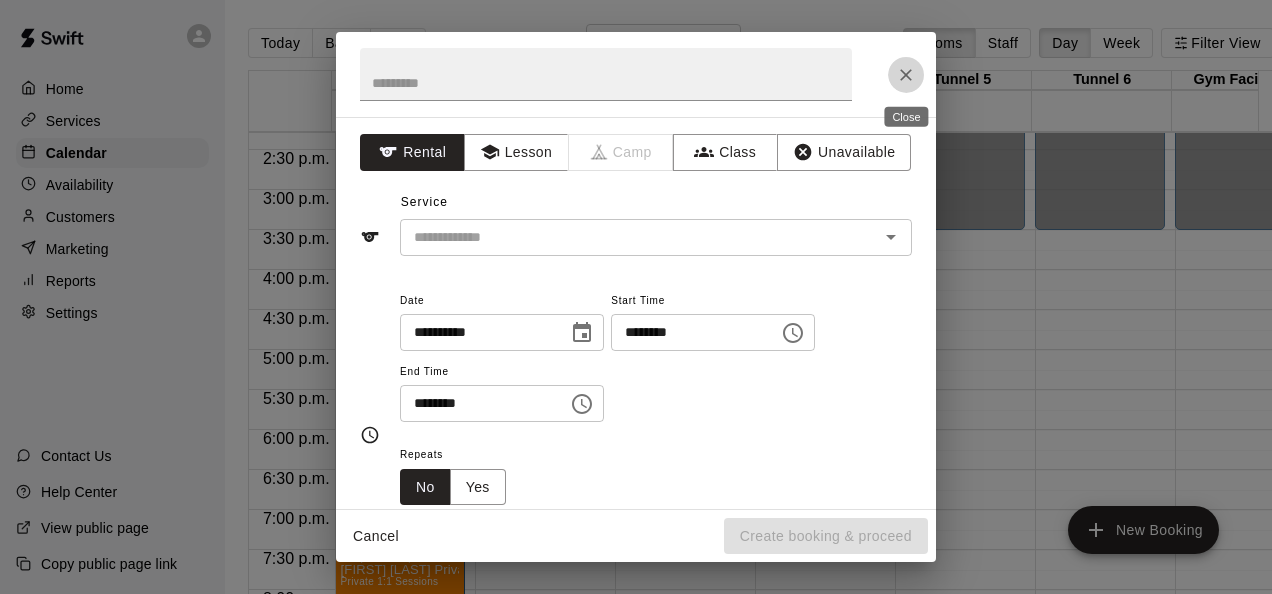click 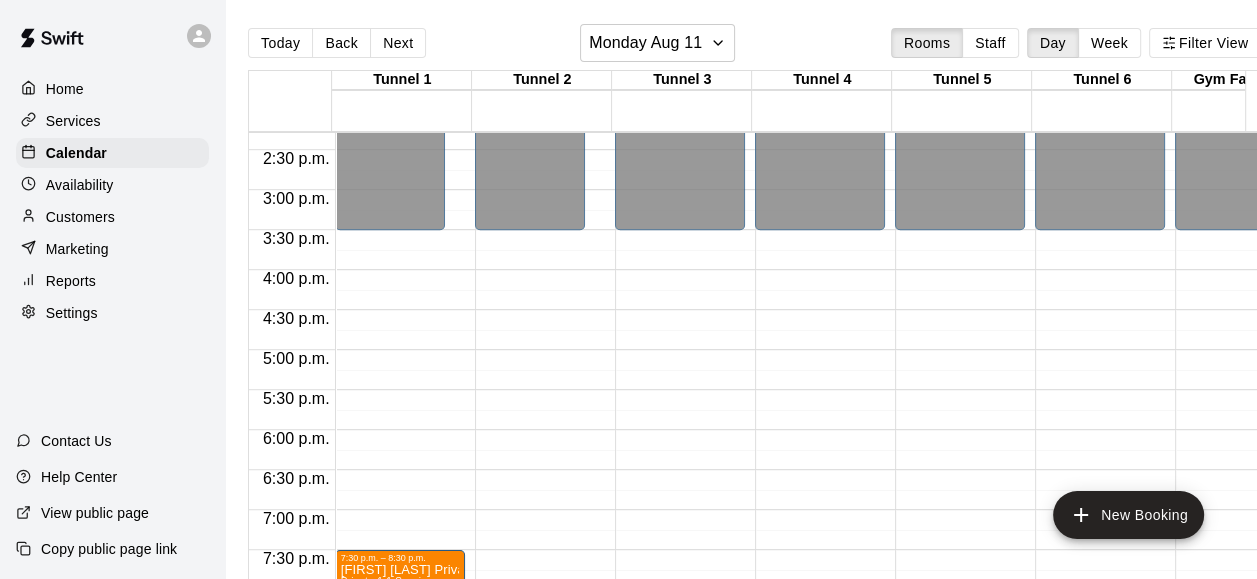 click on "Week" at bounding box center [1109, 43] 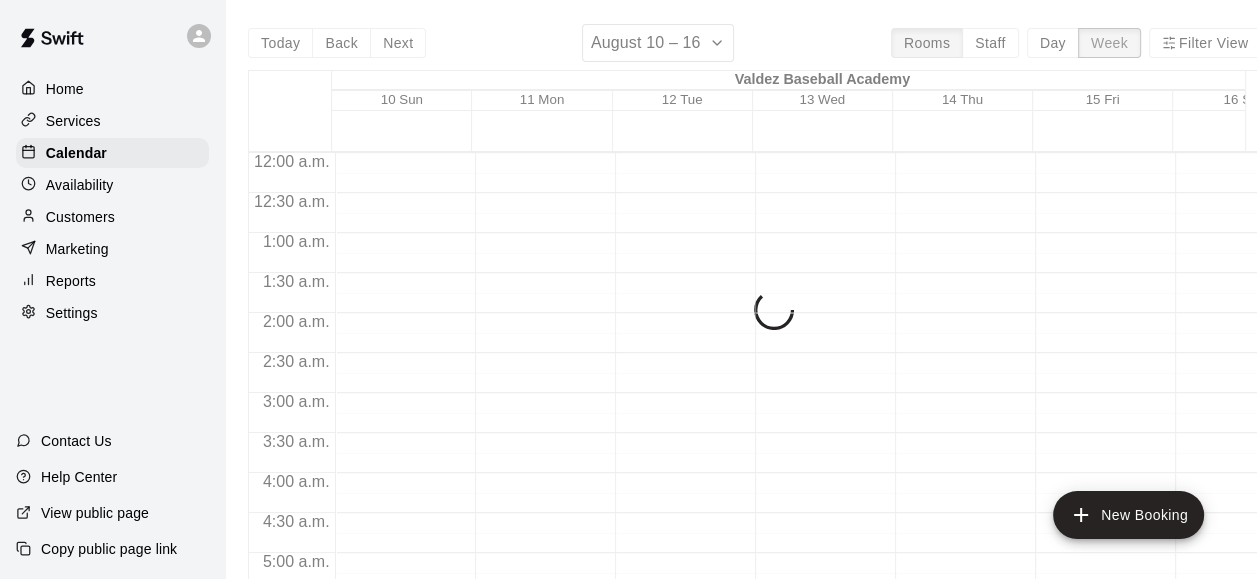 scroll, scrollTop: 744, scrollLeft: 0, axis: vertical 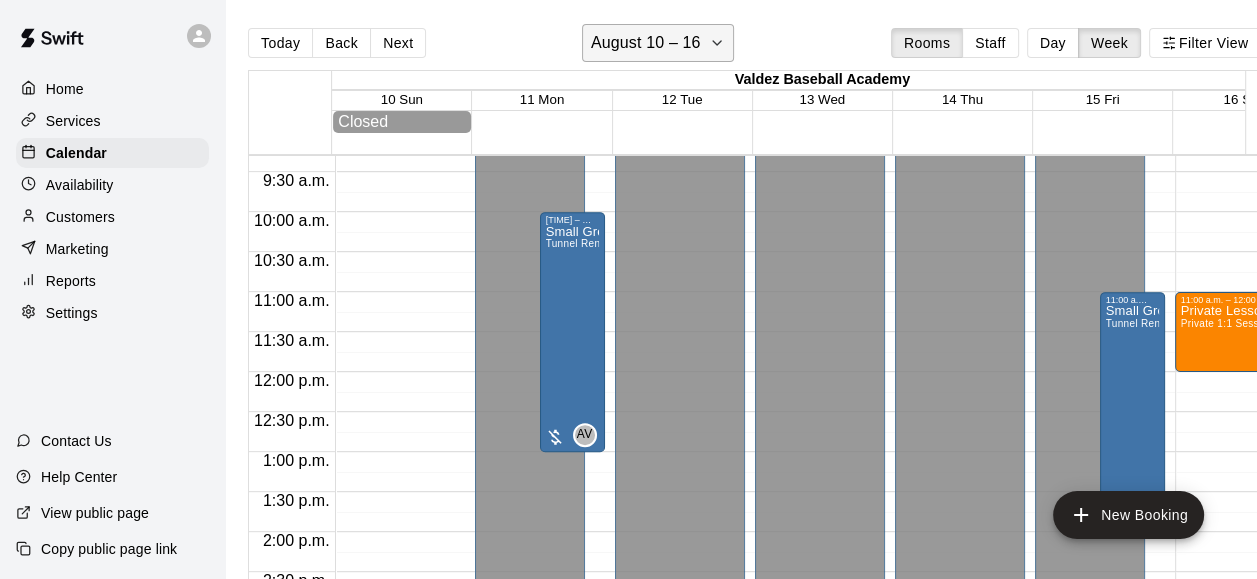 click on "August 10 – 16" at bounding box center (646, 43) 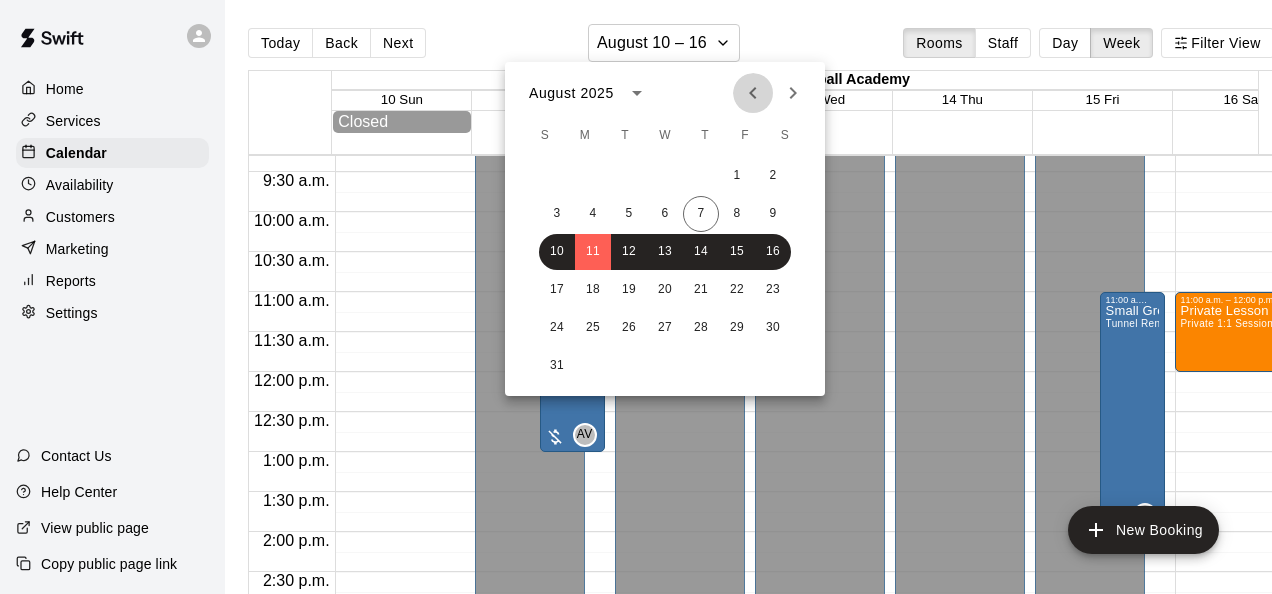 click 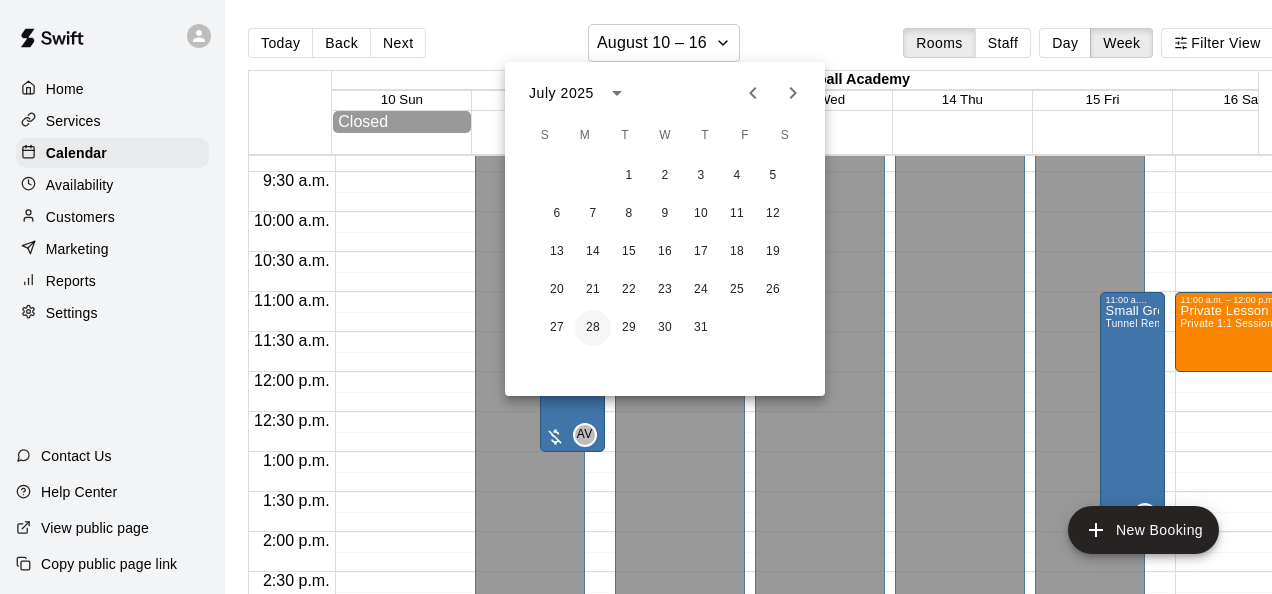 click on "28" at bounding box center [593, 328] 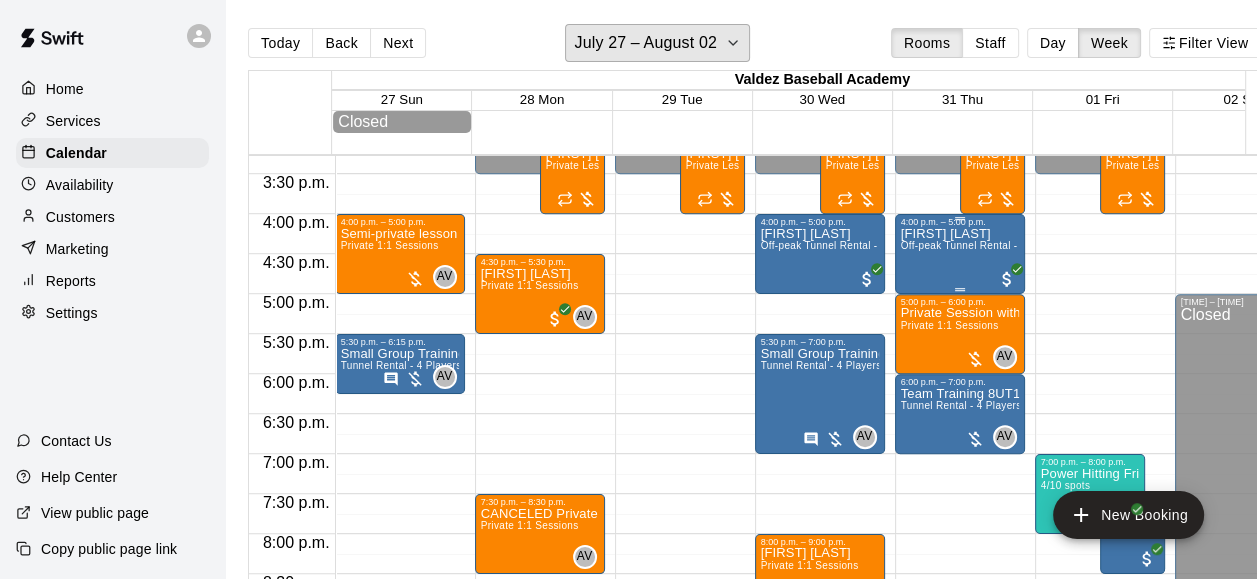 scroll, scrollTop: 1244, scrollLeft: 0, axis: vertical 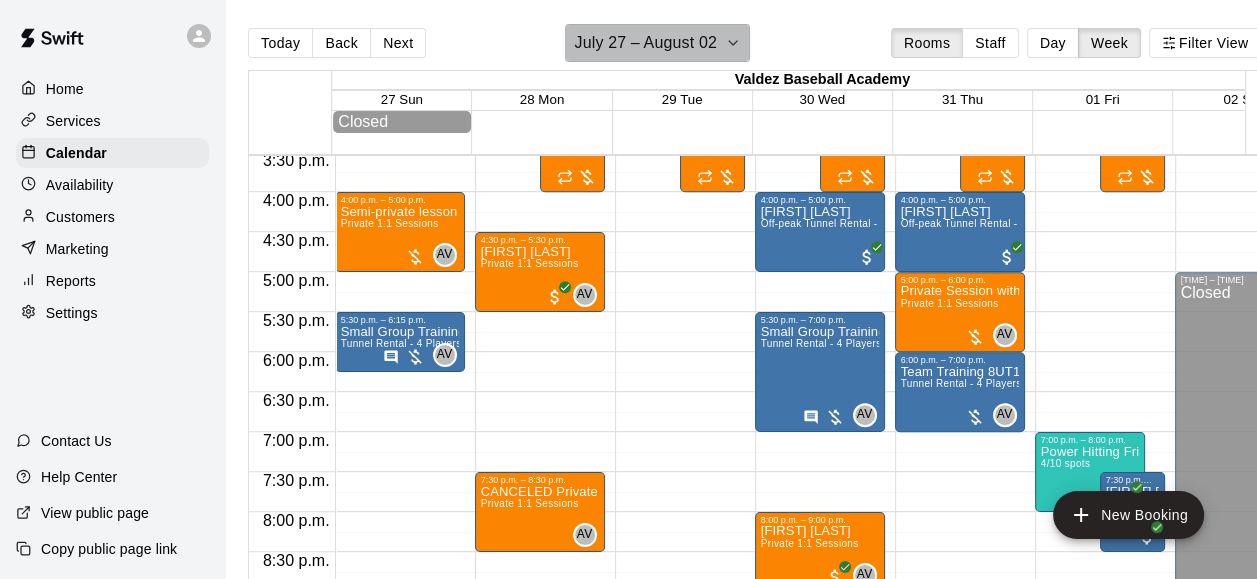 click 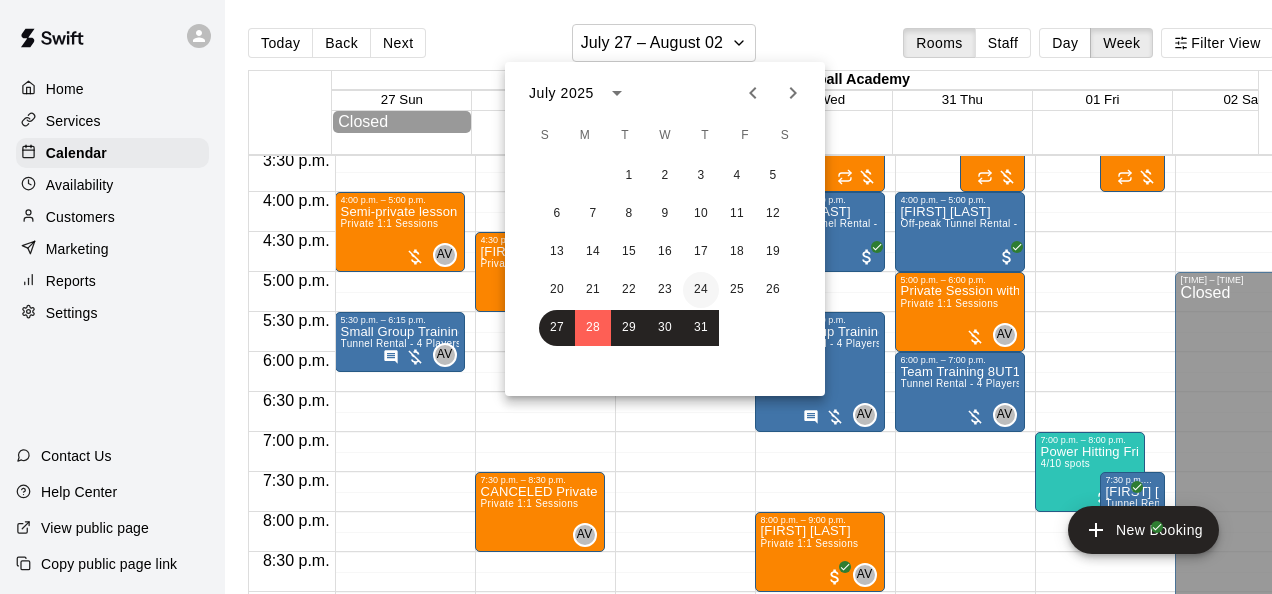 click on "24" at bounding box center (701, 290) 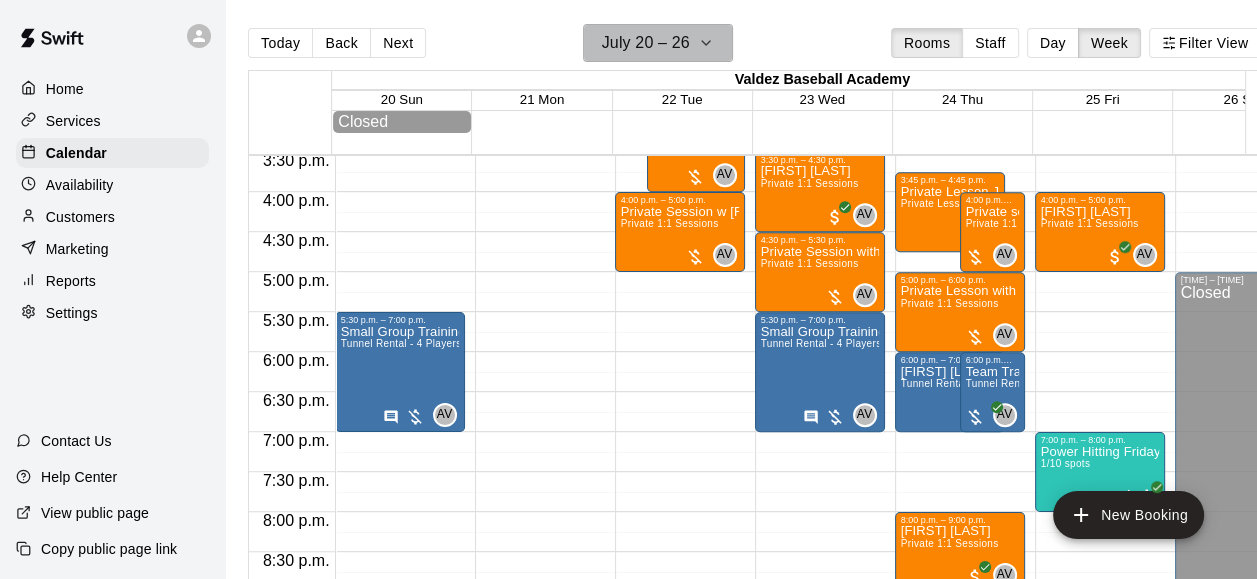 click 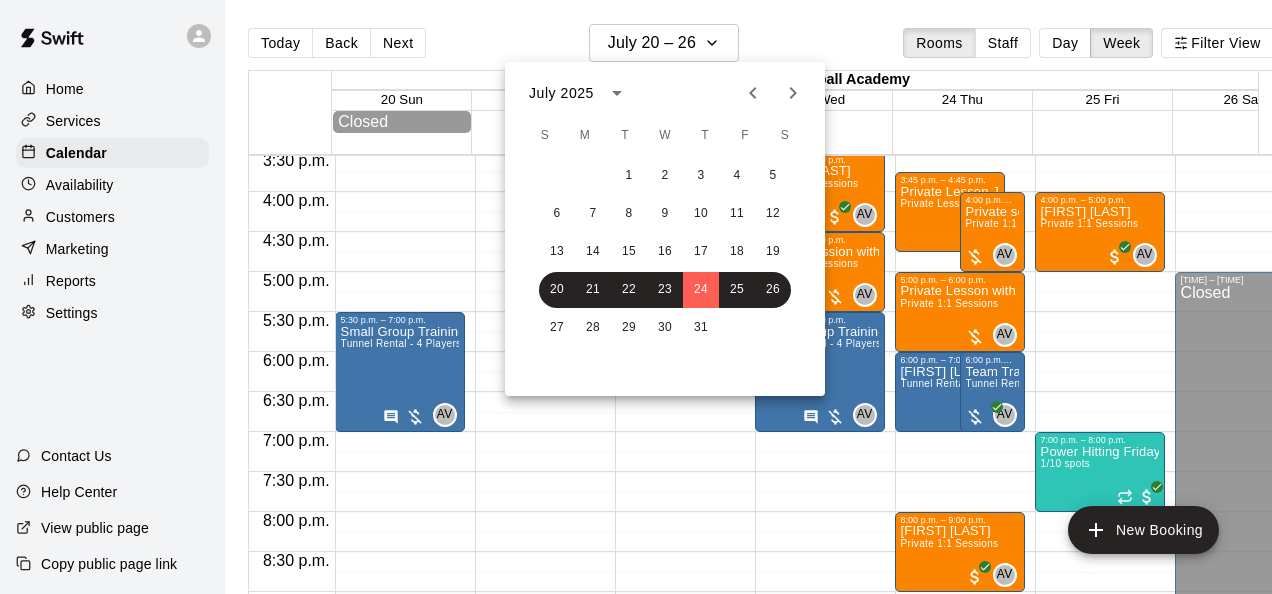 click 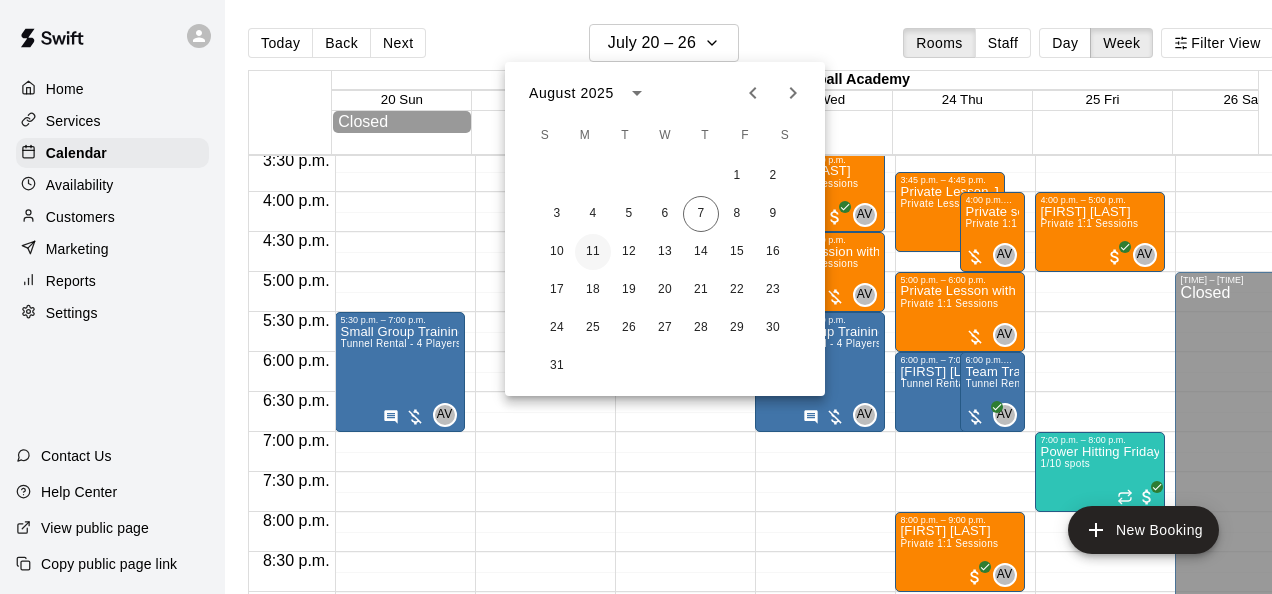 click on "11" at bounding box center [593, 252] 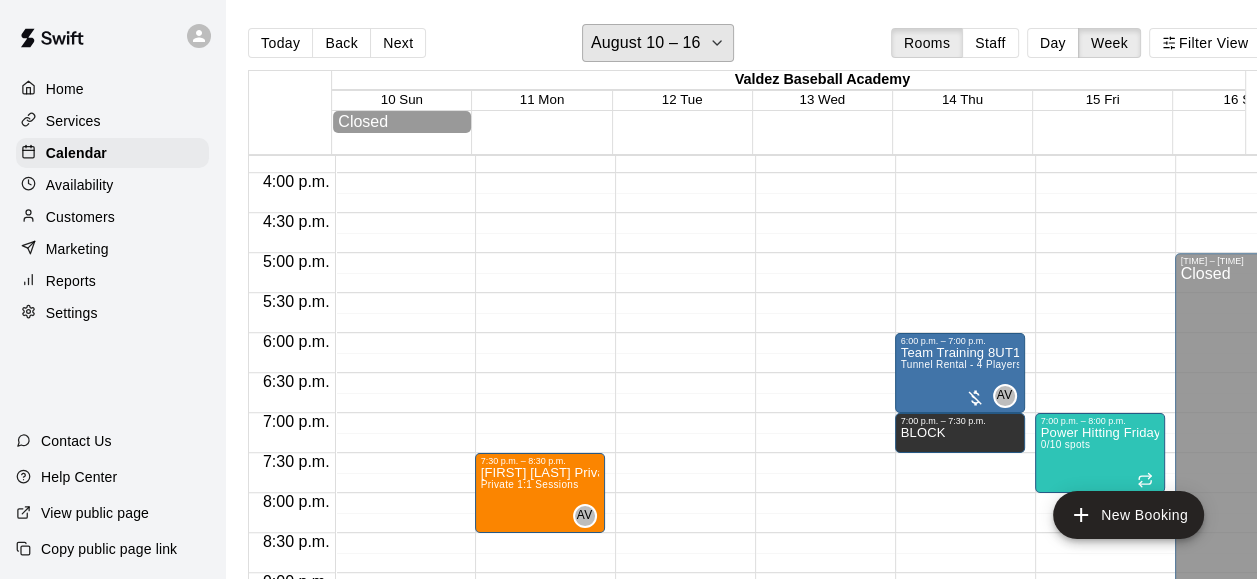 scroll, scrollTop: 1144, scrollLeft: 0, axis: vertical 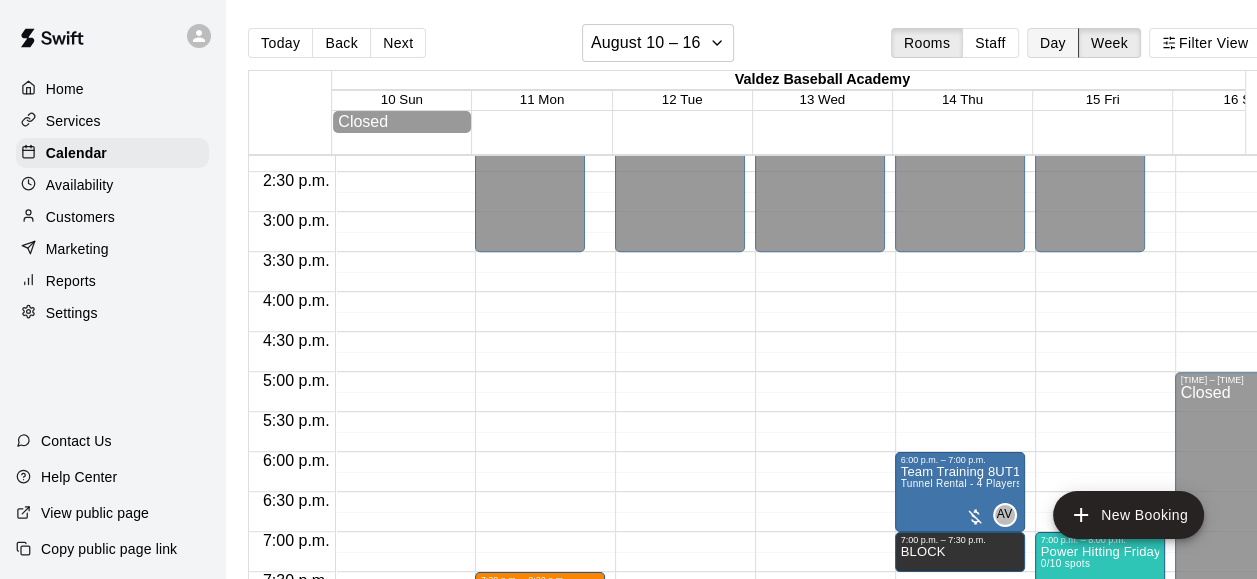 click on "Day" at bounding box center (1053, 43) 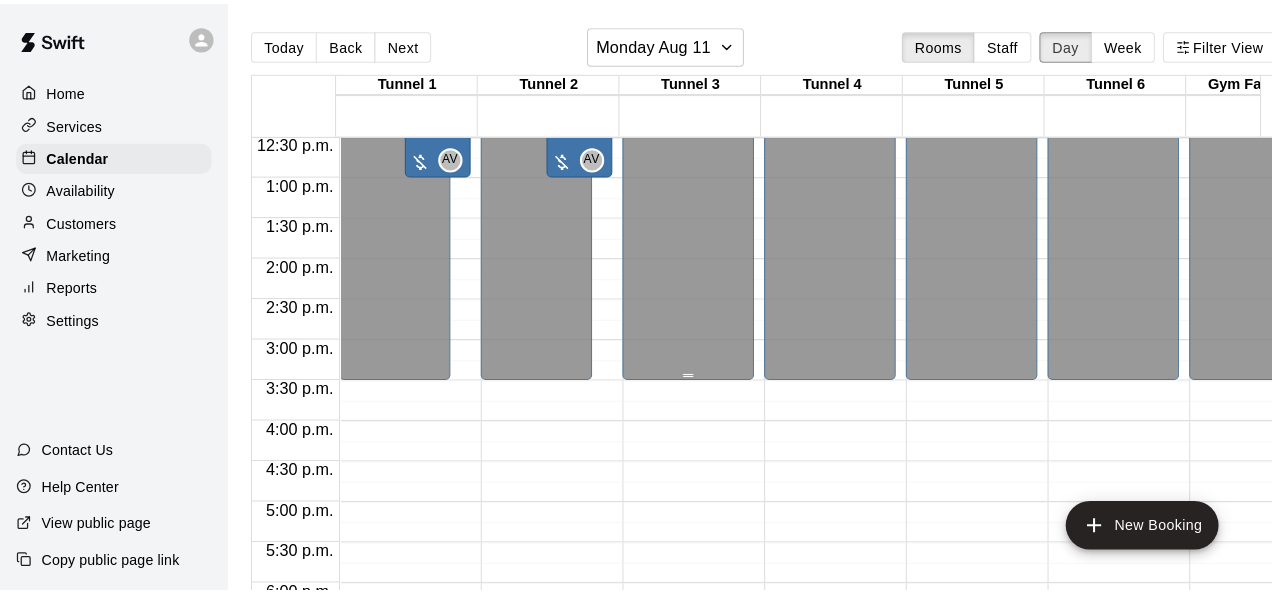 scroll, scrollTop: 1045, scrollLeft: 0, axis: vertical 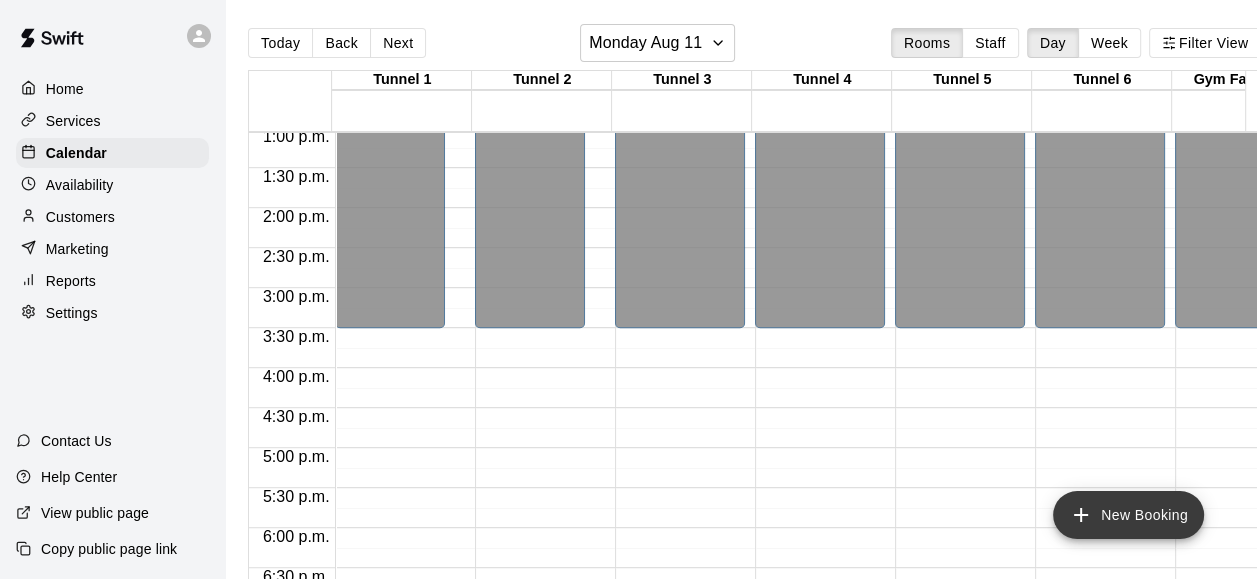 click on "New Booking" at bounding box center [1128, 515] 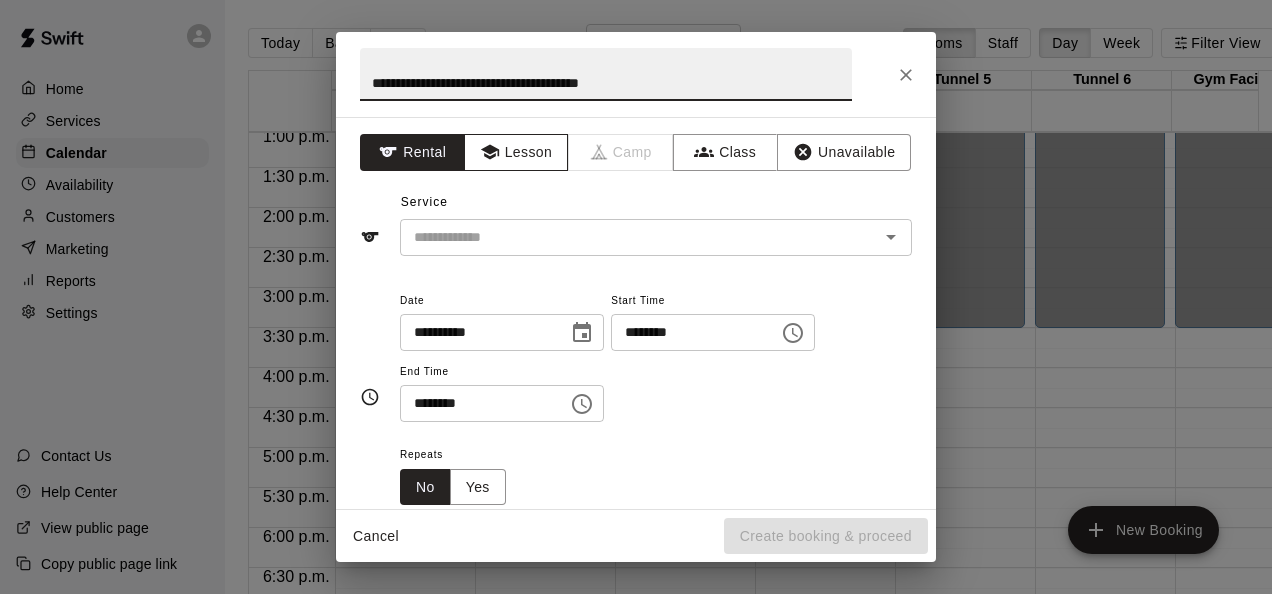 type on "**********" 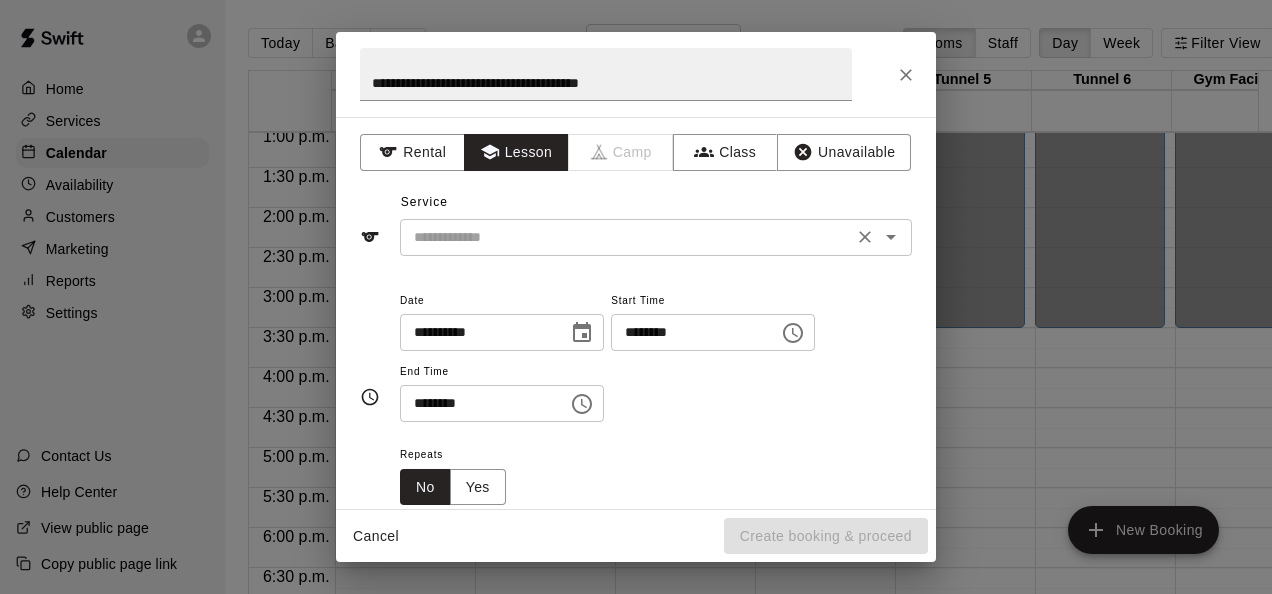 click at bounding box center (626, 237) 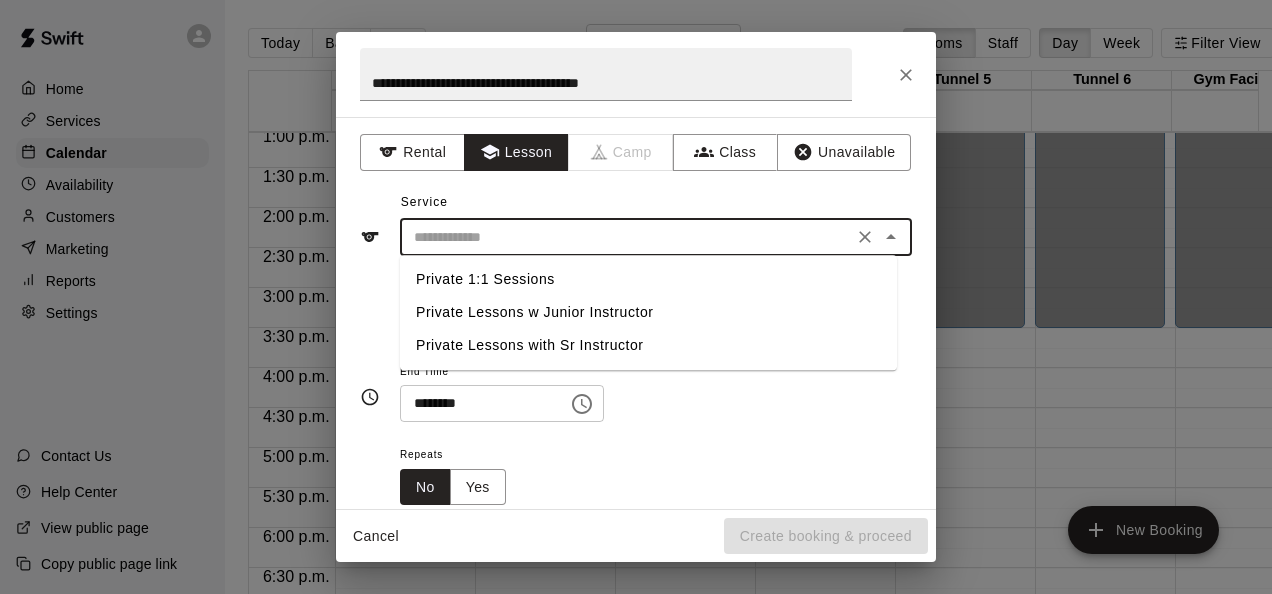 click on "Private 1:1 Sessions" at bounding box center [648, 279] 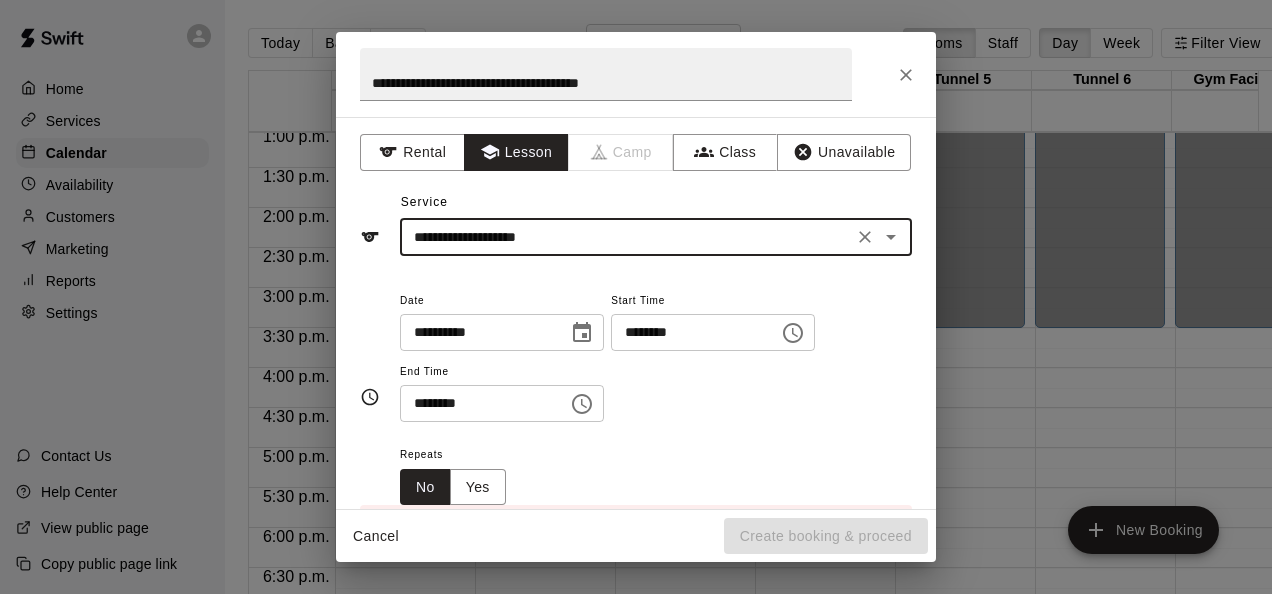 click on "********" at bounding box center [688, 332] 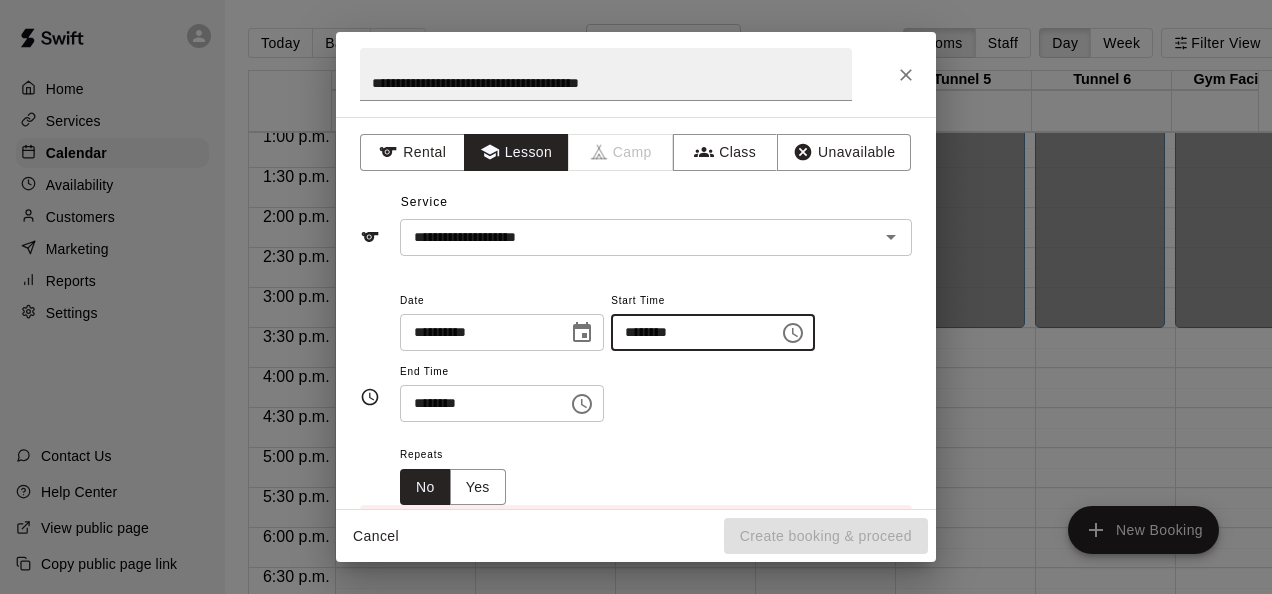 click on "********" at bounding box center [688, 332] 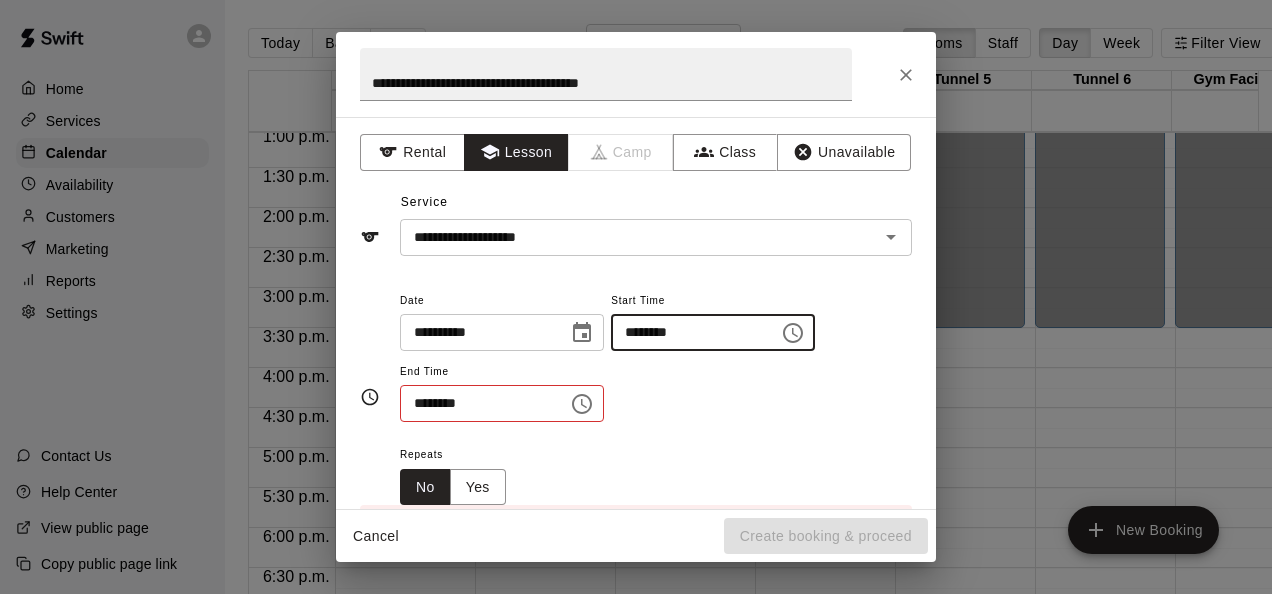 type on "********" 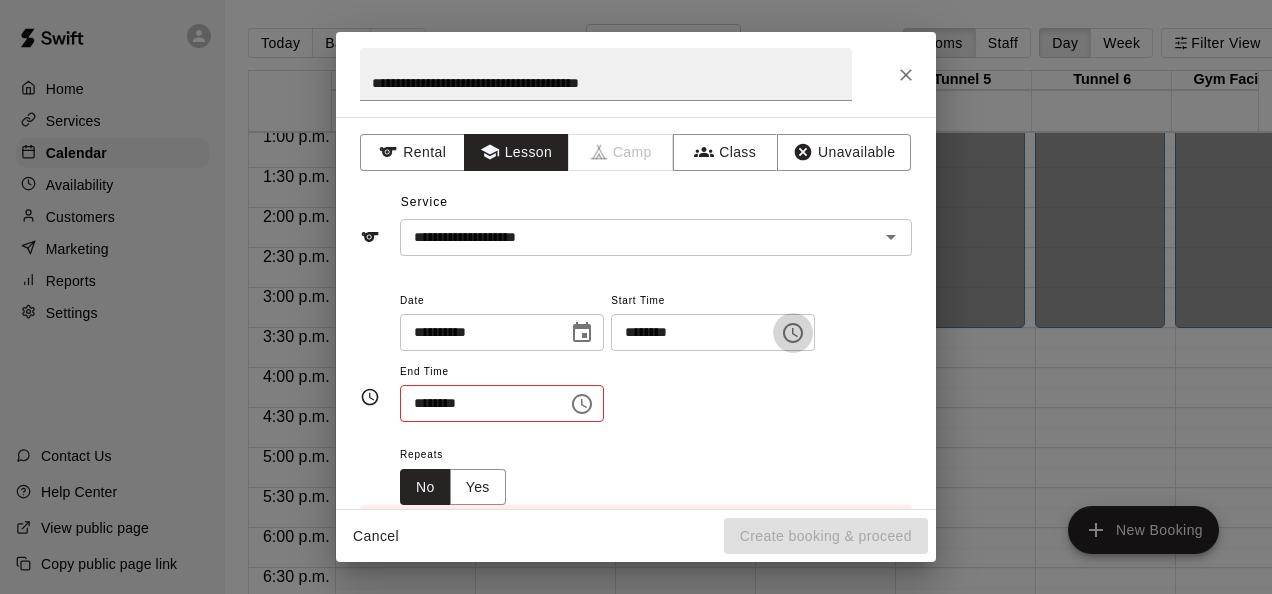 type 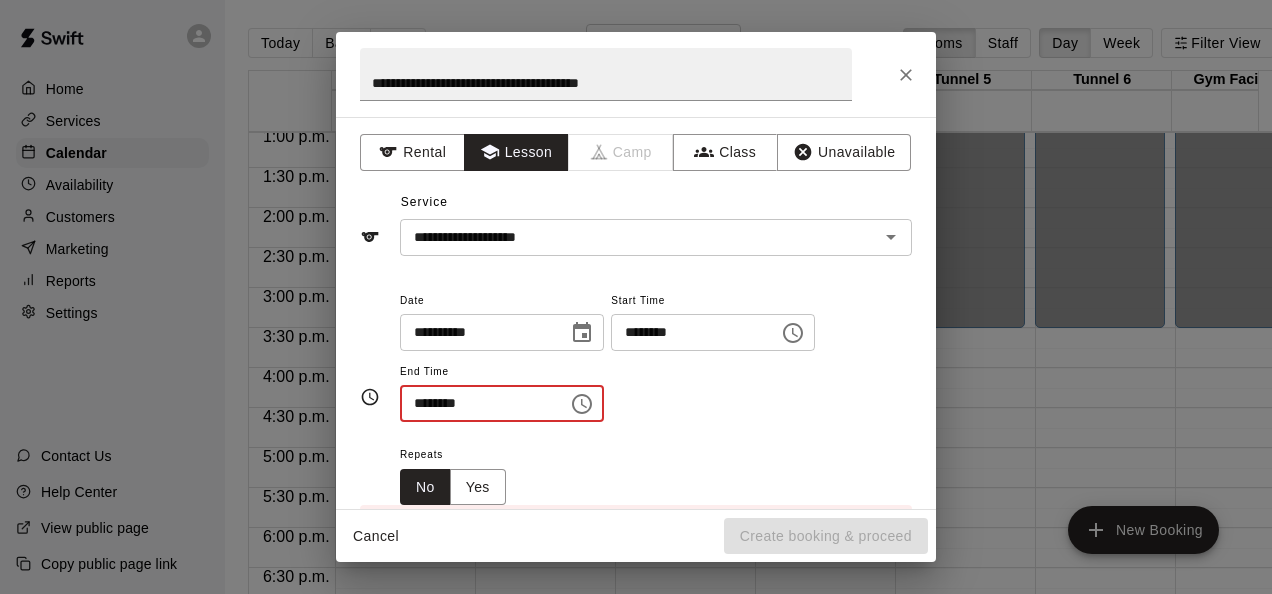 type on "********" 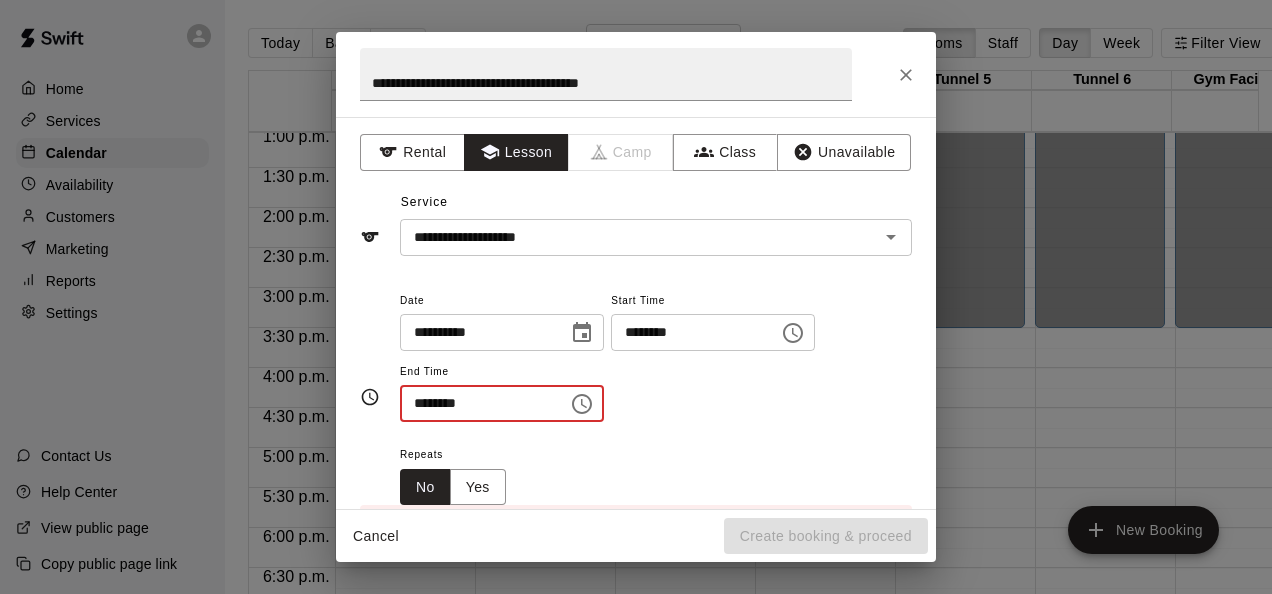 type 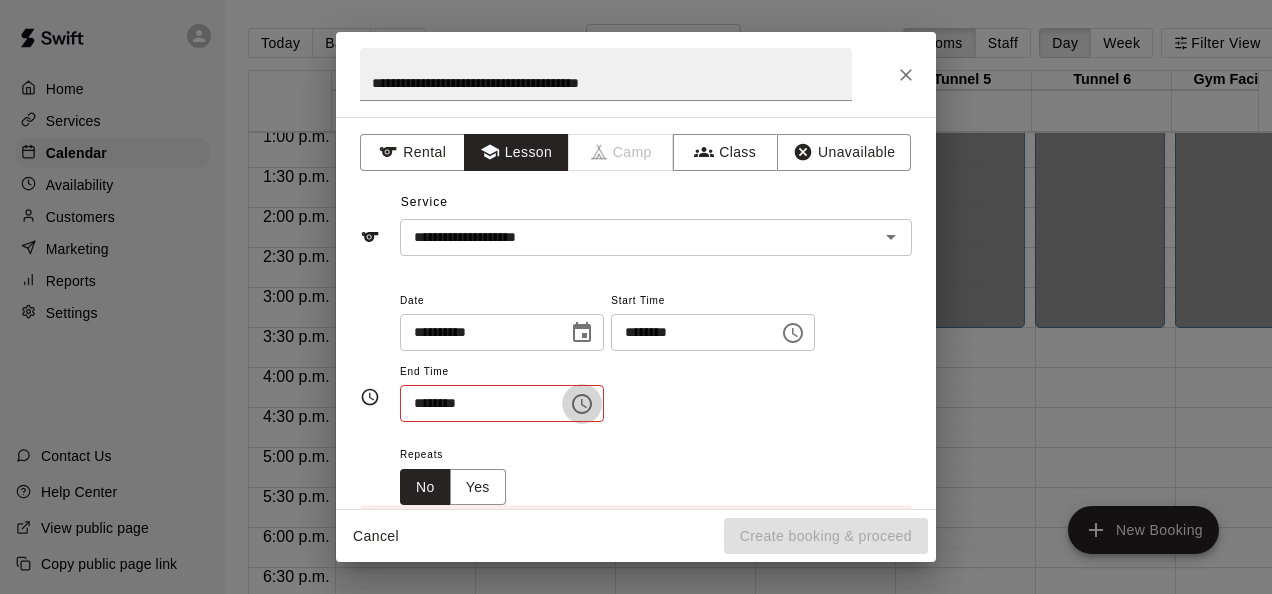 click on "********" at bounding box center (477, 403) 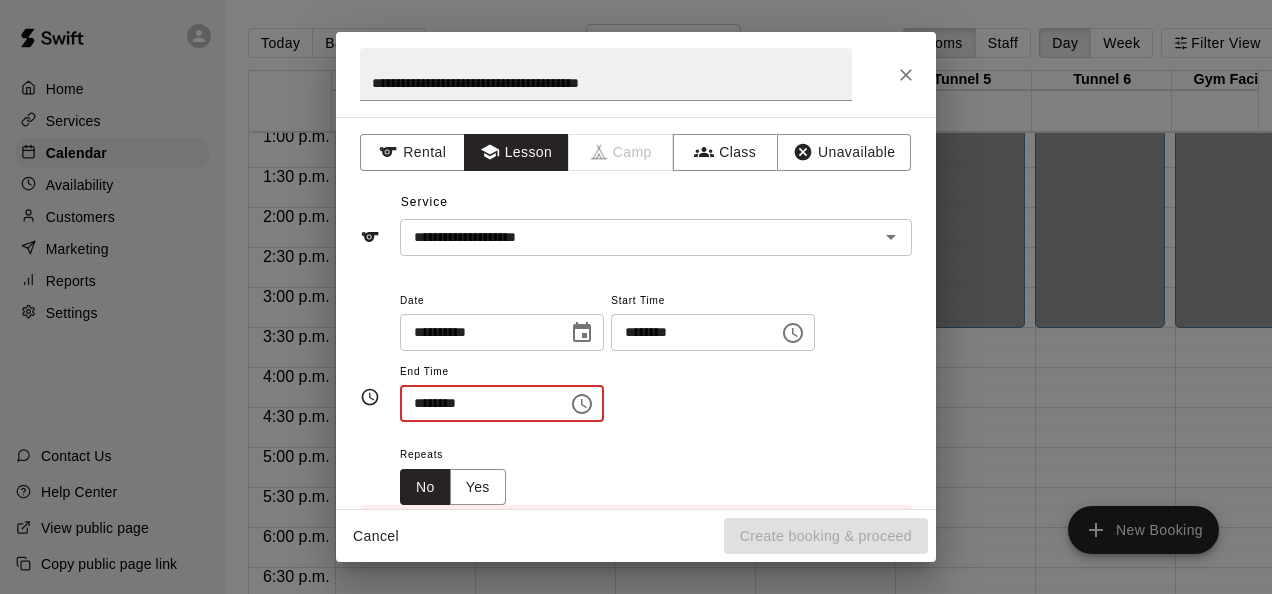 click on "********" at bounding box center [477, 403] 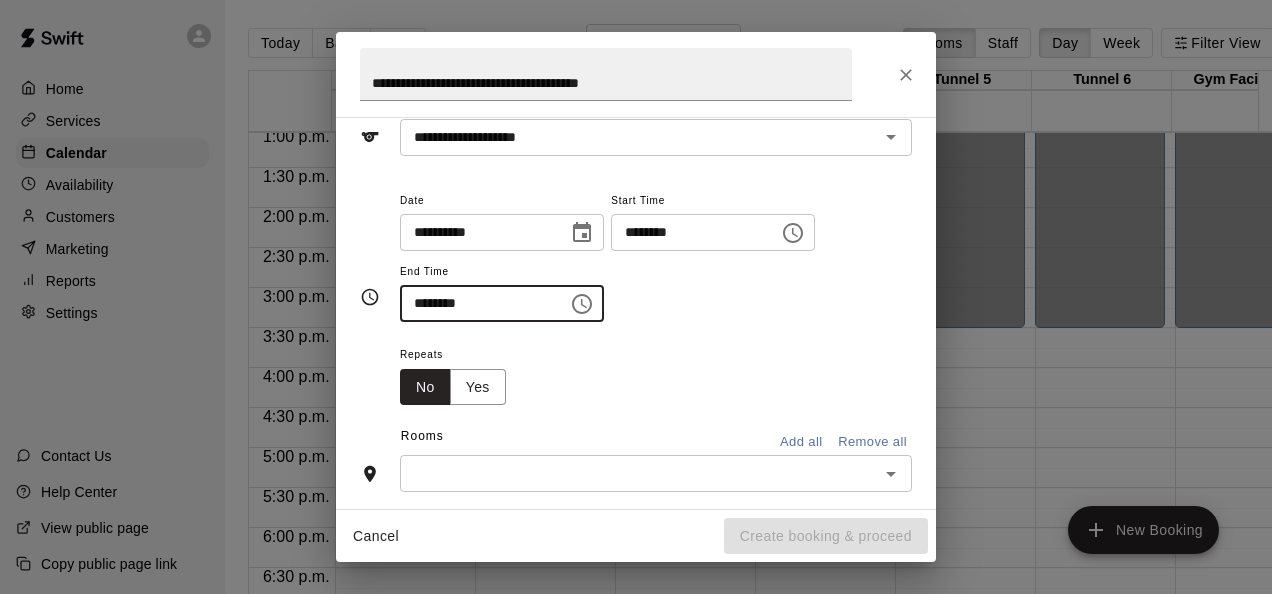 scroll, scrollTop: 300, scrollLeft: 0, axis: vertical 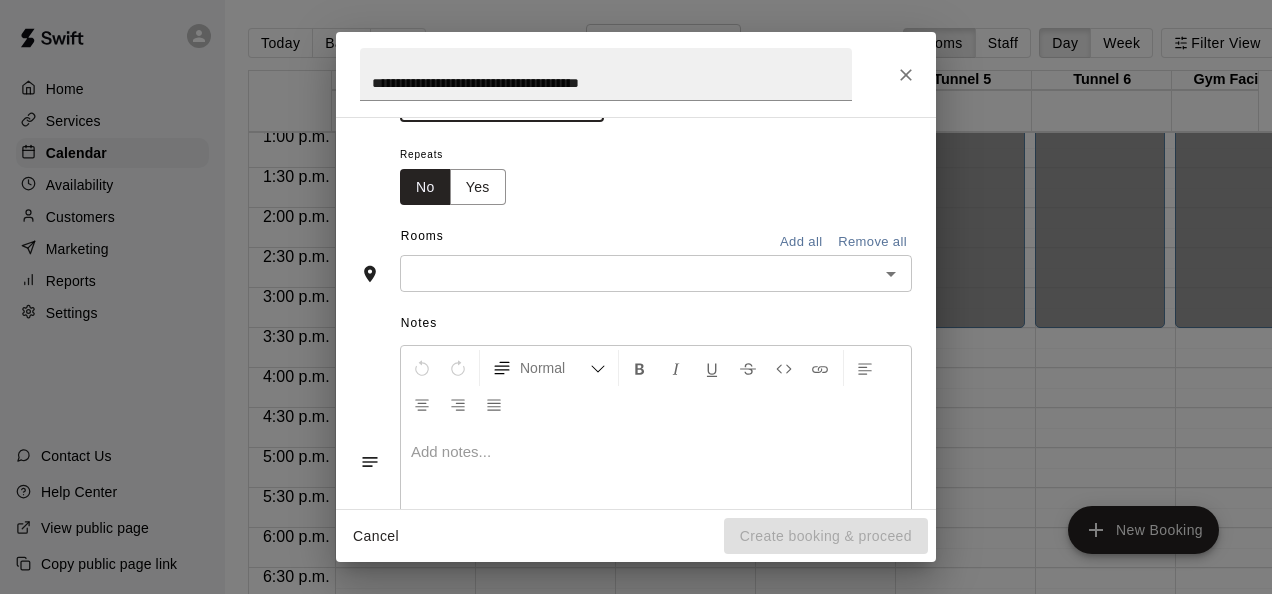 type on "********" 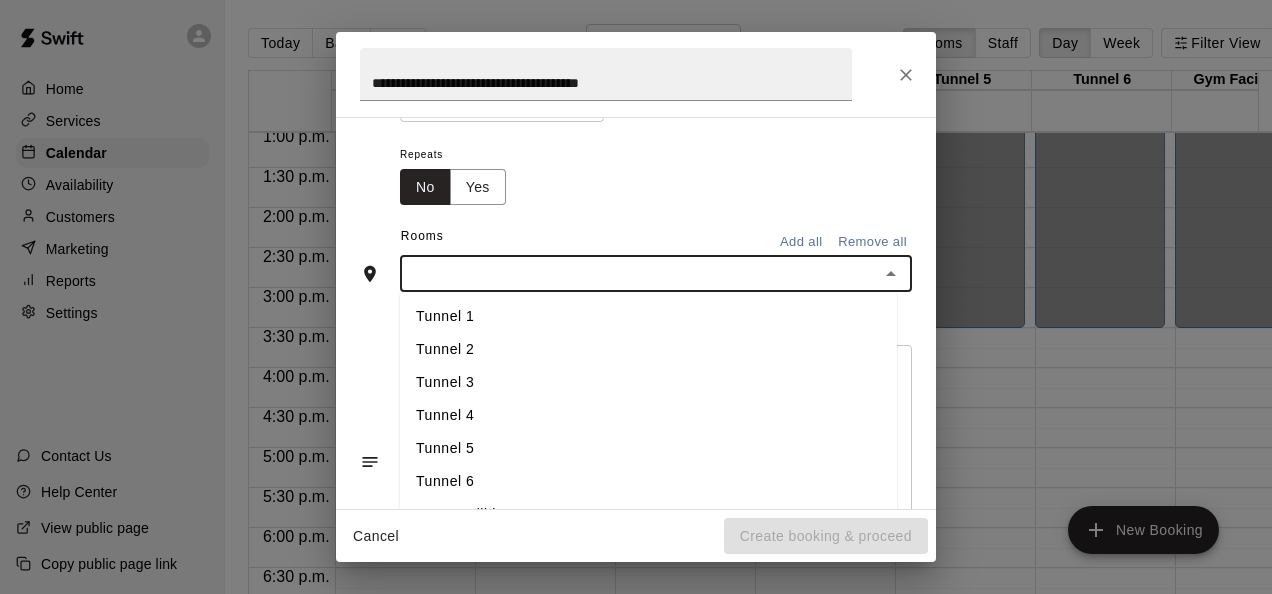 click on "Tunnel 2" at bounding box center (648, 350) 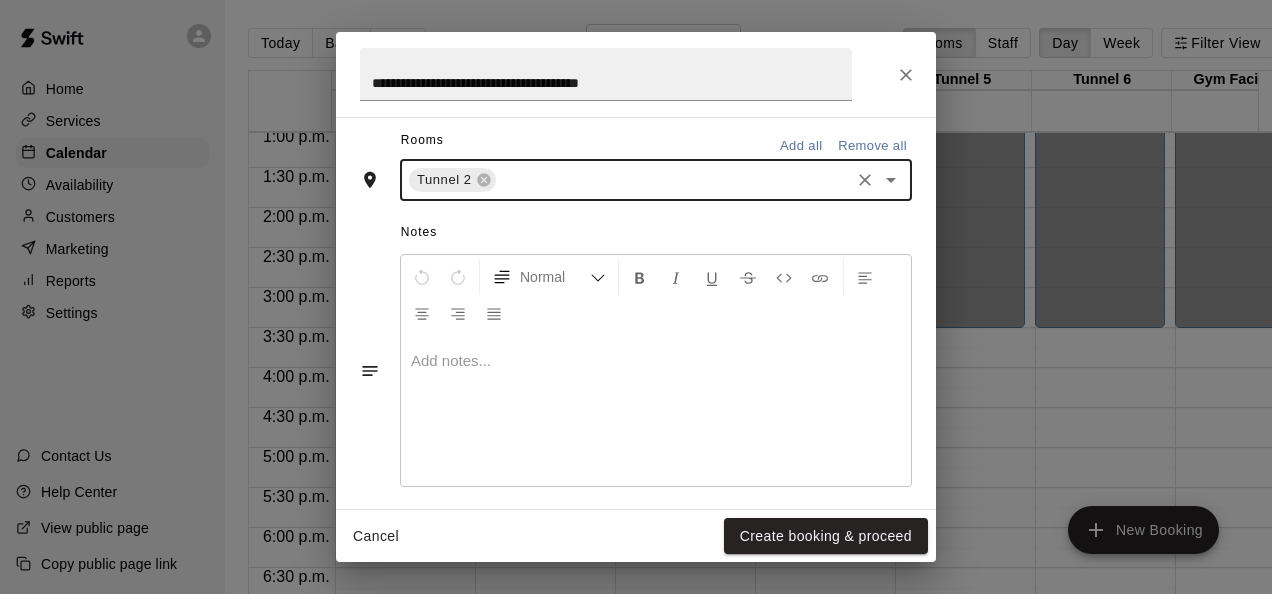 scroll, scrollTop: 485, scrollLeft: 0, axis: vertical 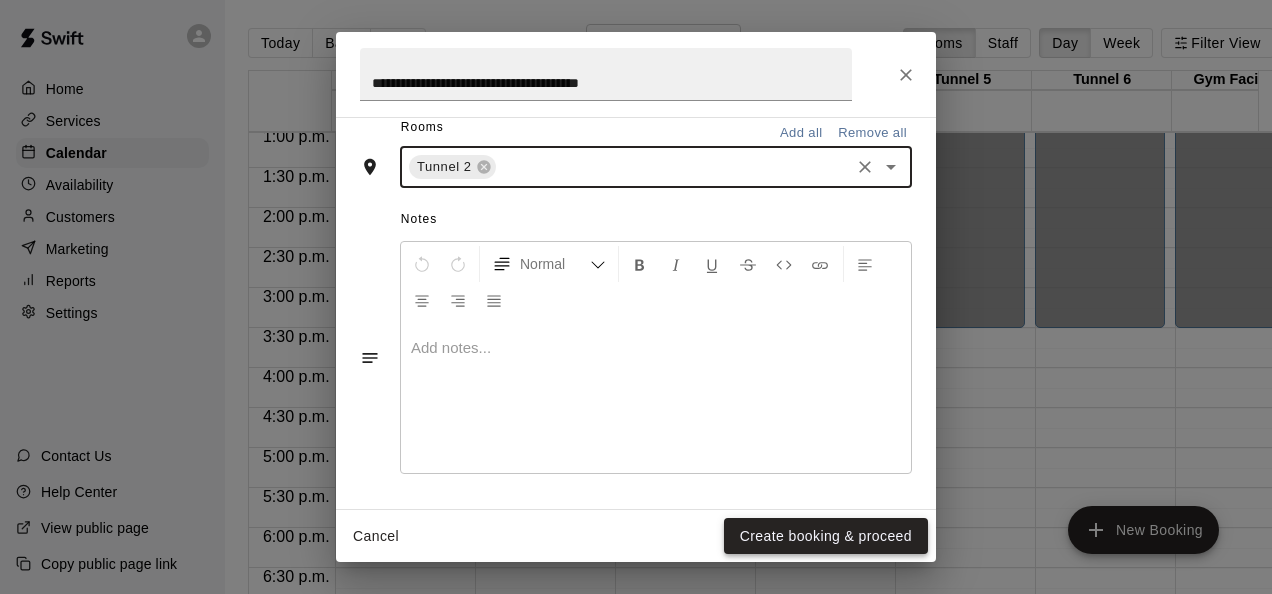 click on "Create booking & proceed" at bounding box center (826, 536) 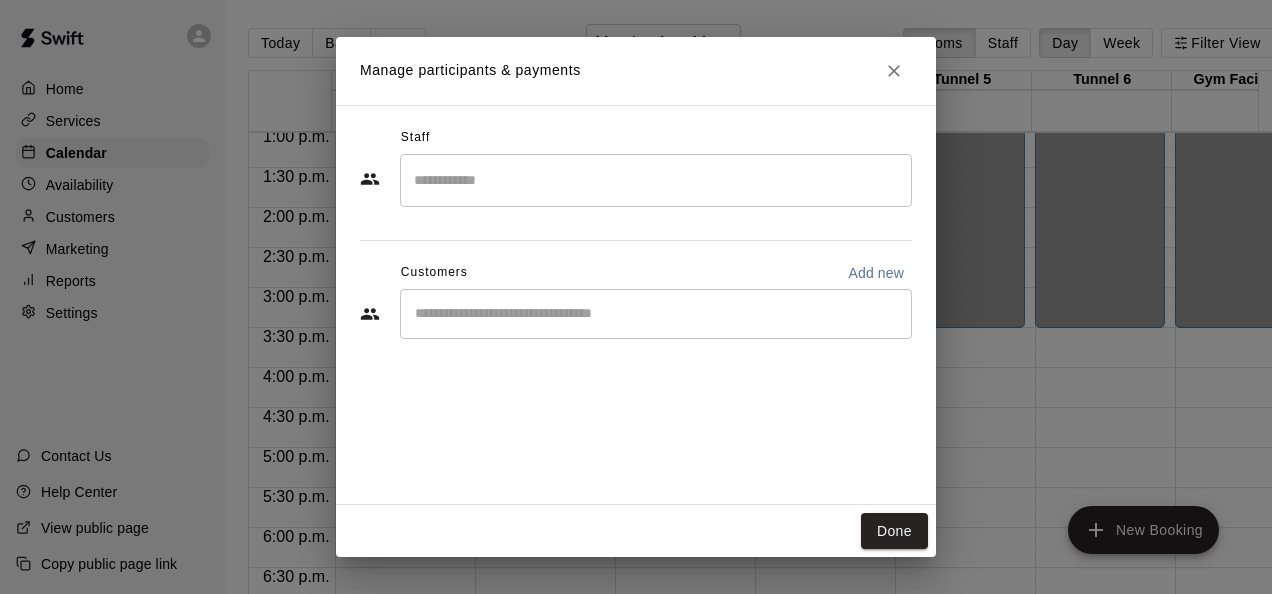 click on "​" at bounding box center (656, 314) 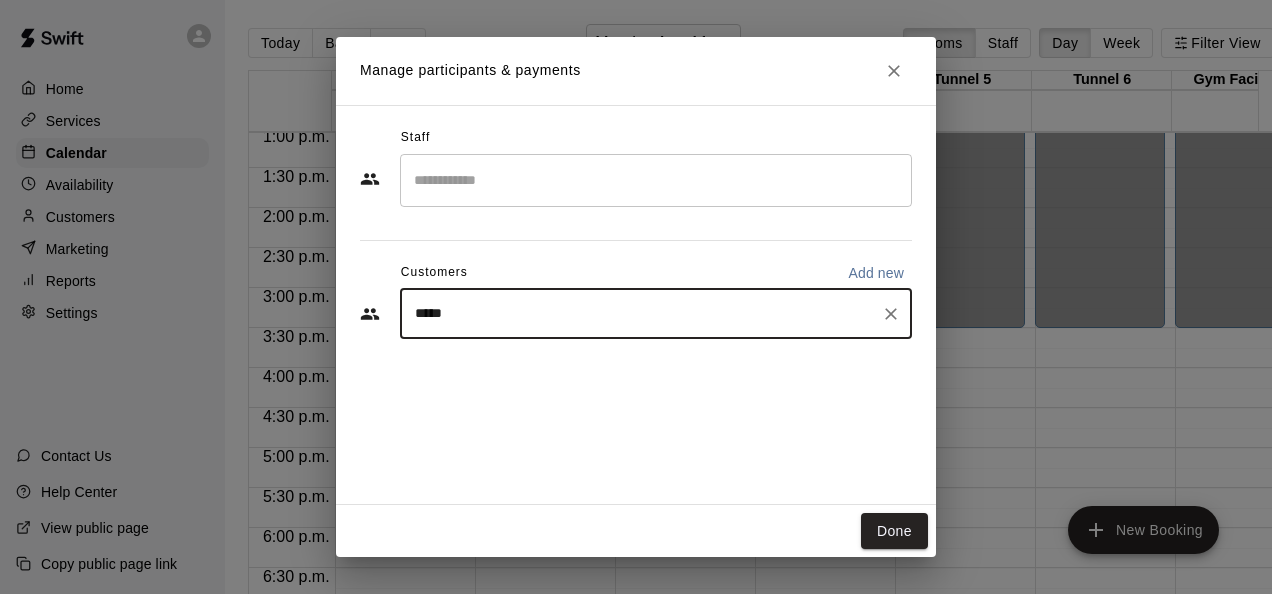 type on "******" 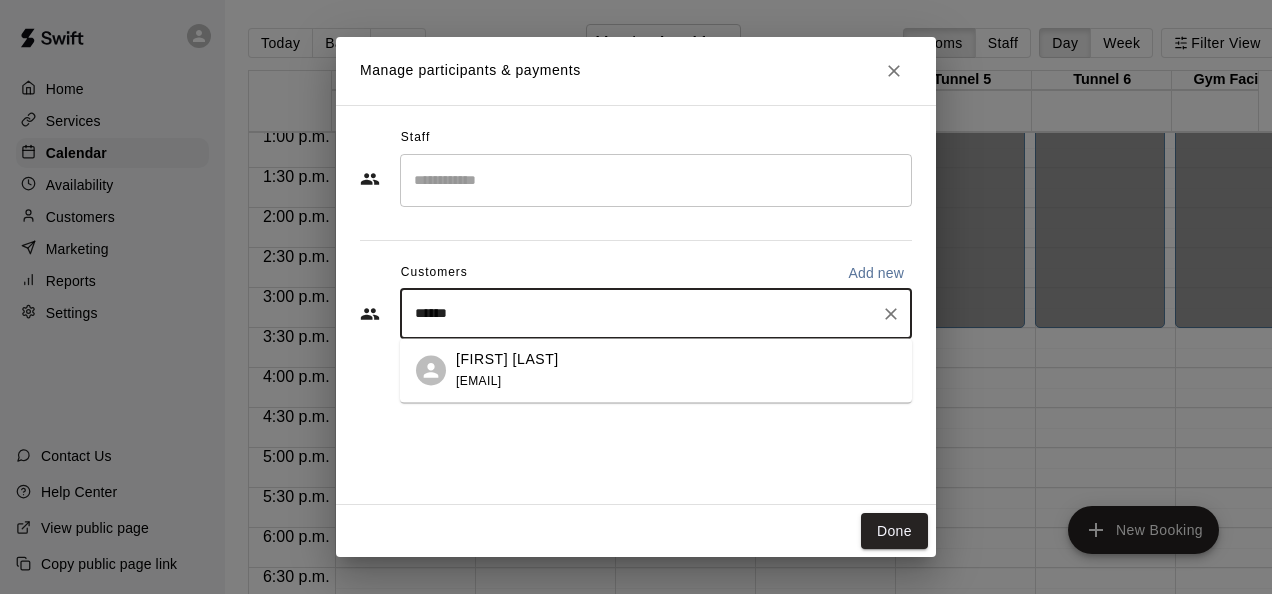 click on "[FIRST] [LAST]" at bounding box center [507, 359] 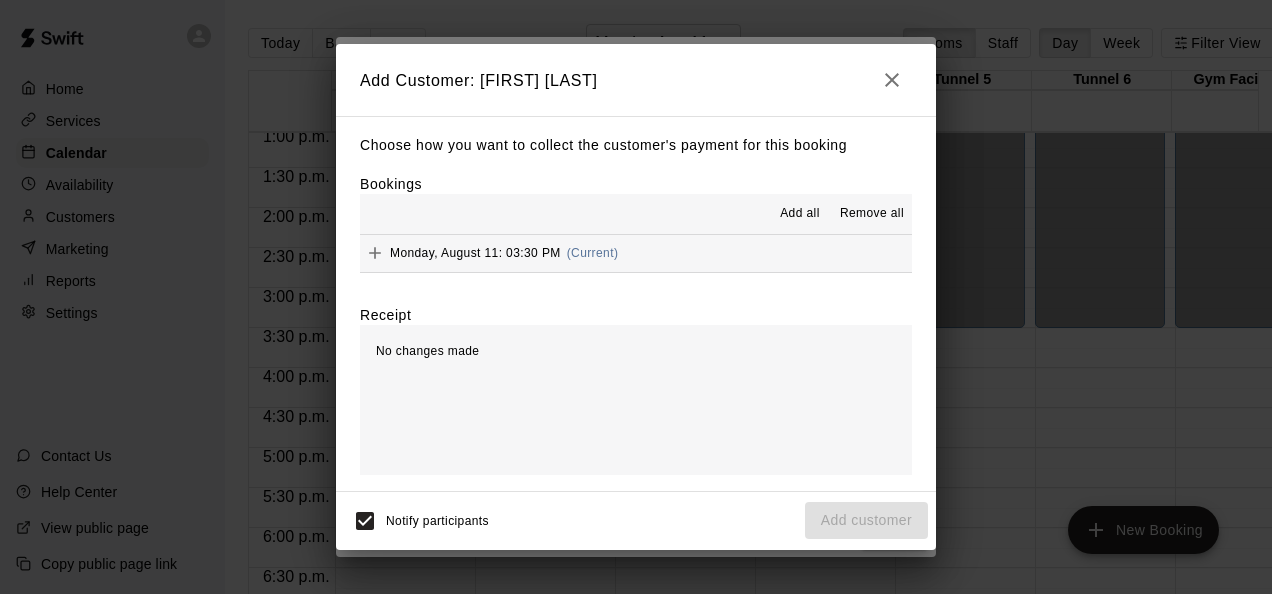 click on "Add all" at bounding box center (800, 214) 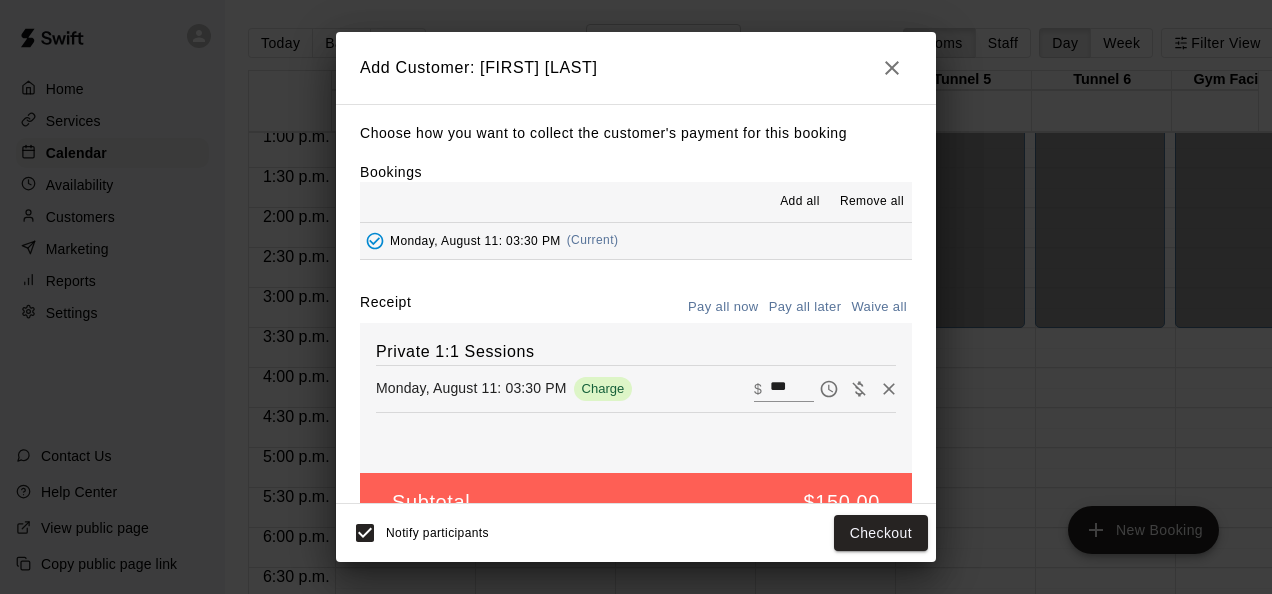 click on "Waive all" at bounding box center (879, 307) 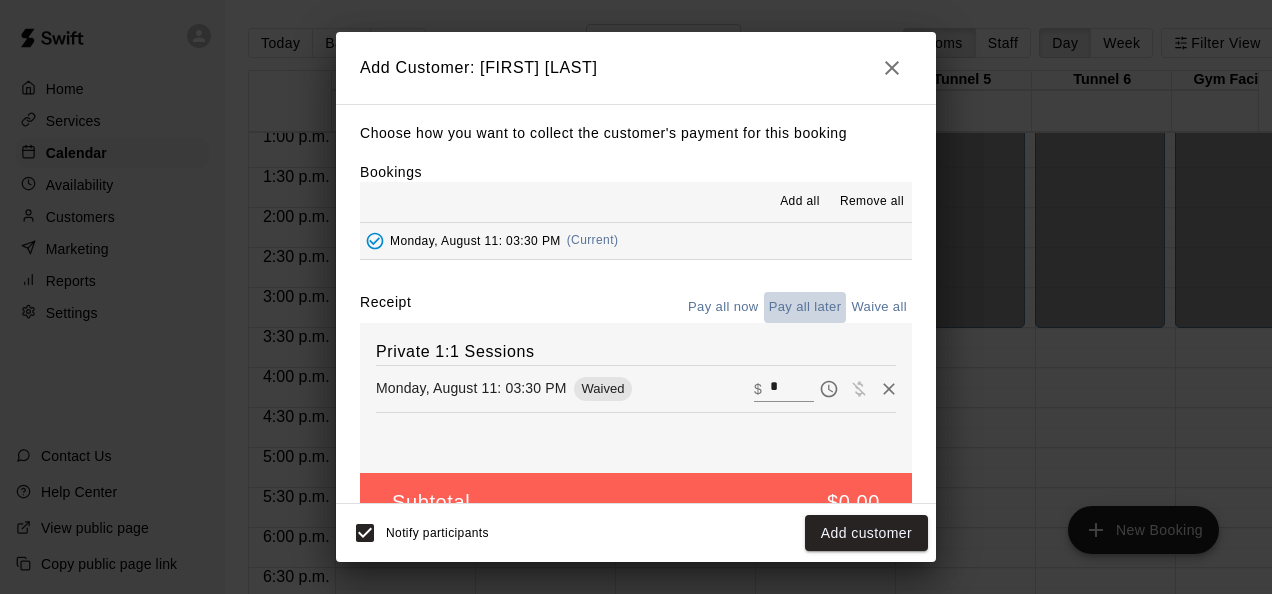 drag, startPoint x: 804, startPoint y: 310, endPoint x: 838, endPoint y: 446, distance: 140.1856 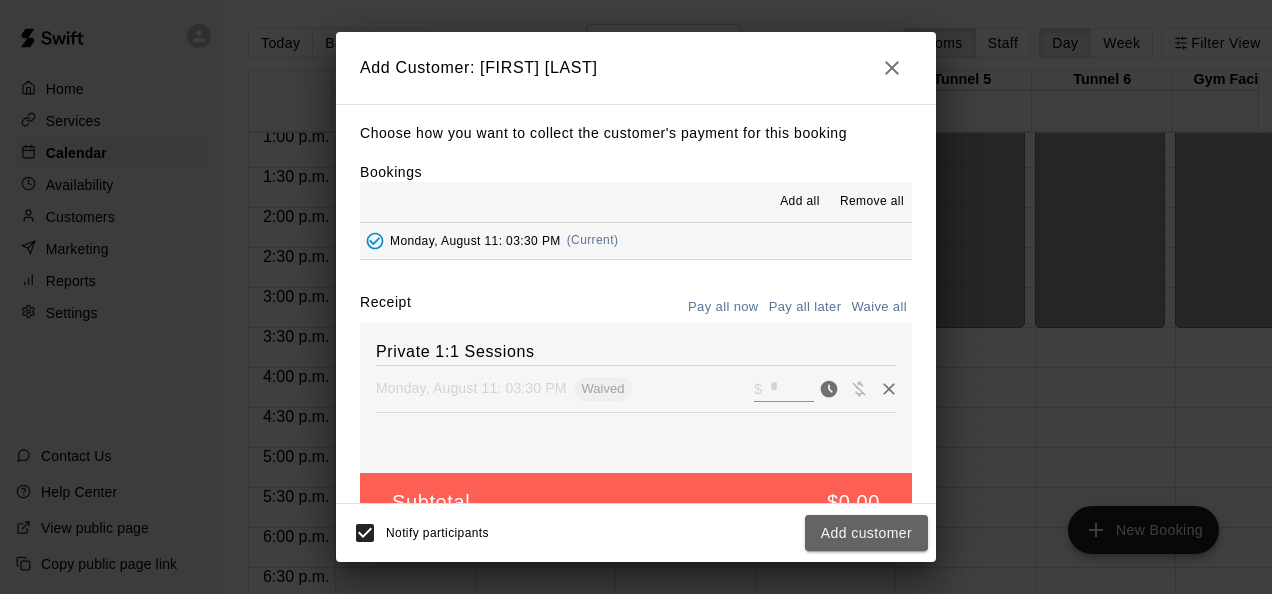 click on "Add customer" at bounding box center [866, 533] 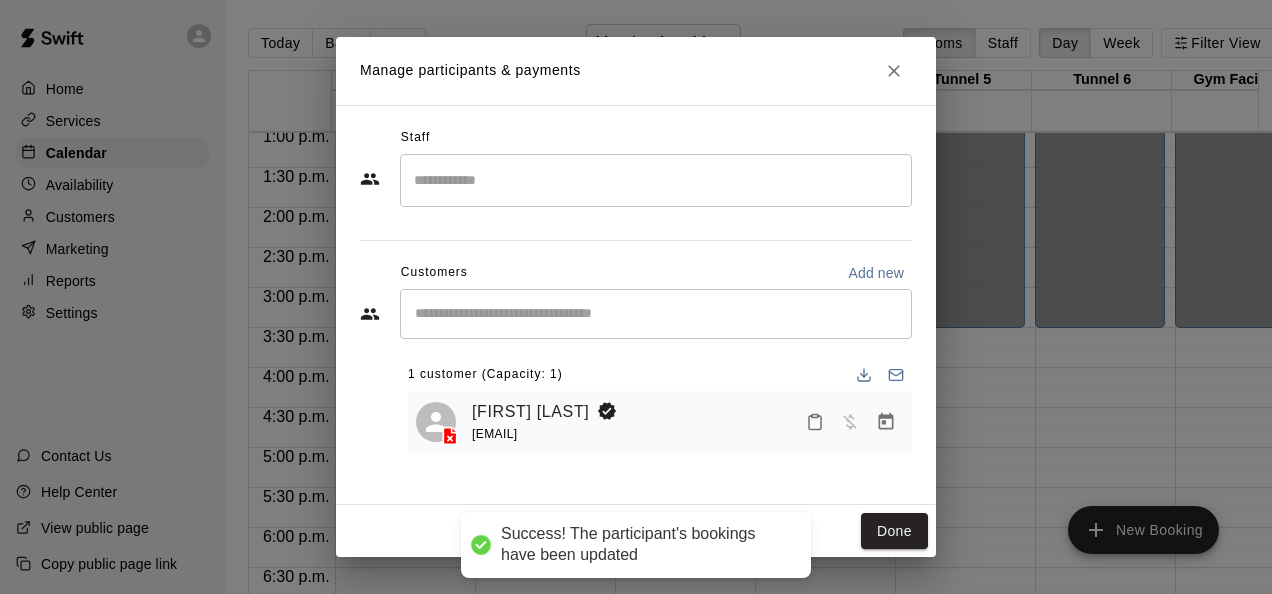click on "Manage participants & payments Staff ​ Customers Add new ​ 1   customer (Capacity: 1) [NAME] [EMAIL] Done" at bounding box center (636, 297) 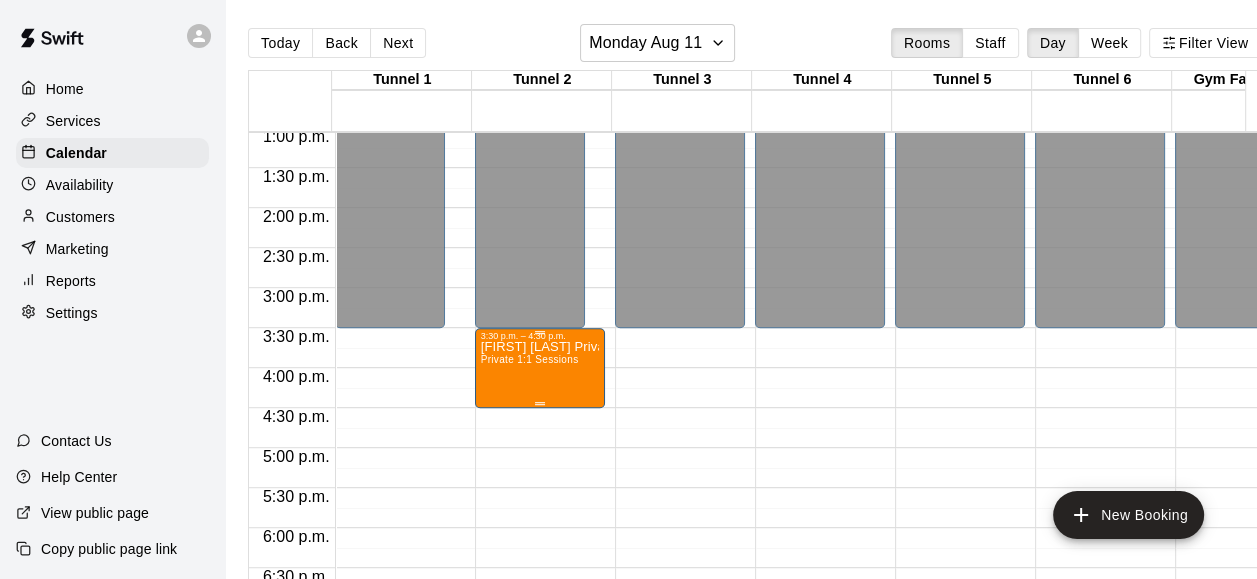 click on "Private 1:1 Sessions" at bounding box center [530, 359] 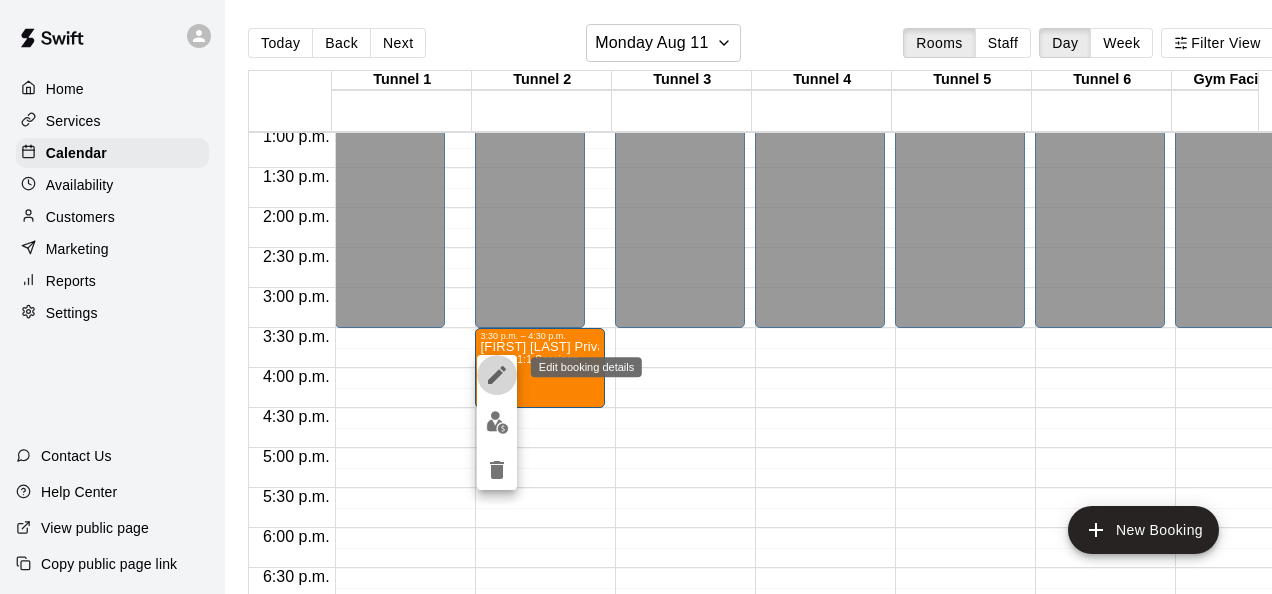 click 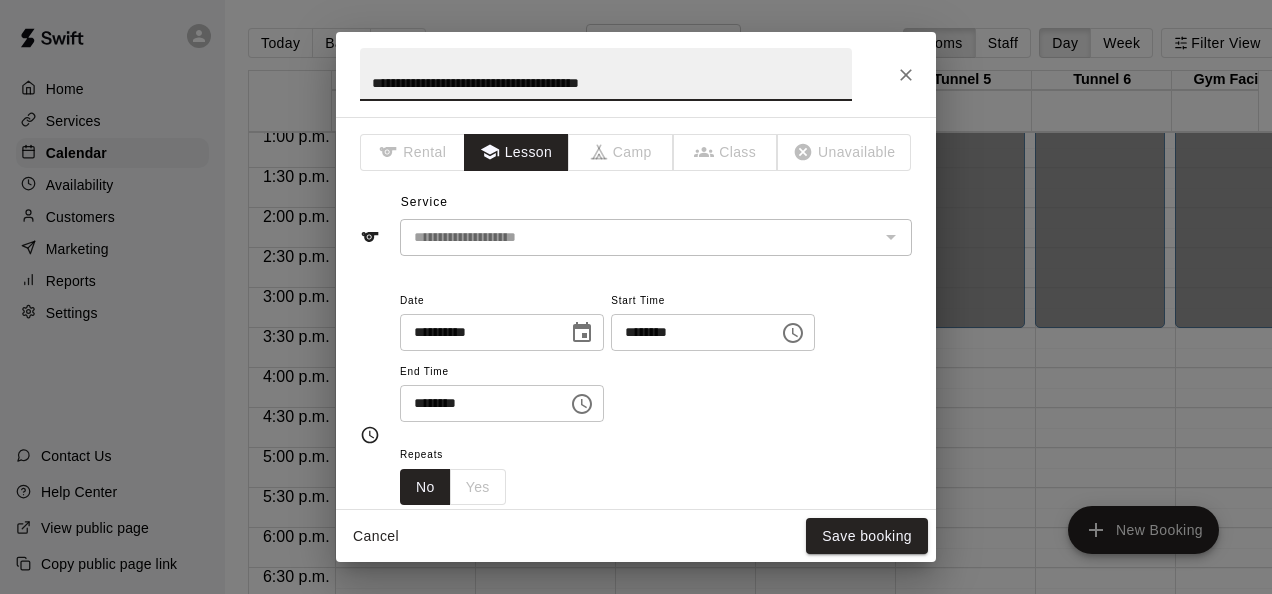click on "**********" at bounding box center [606, 74] 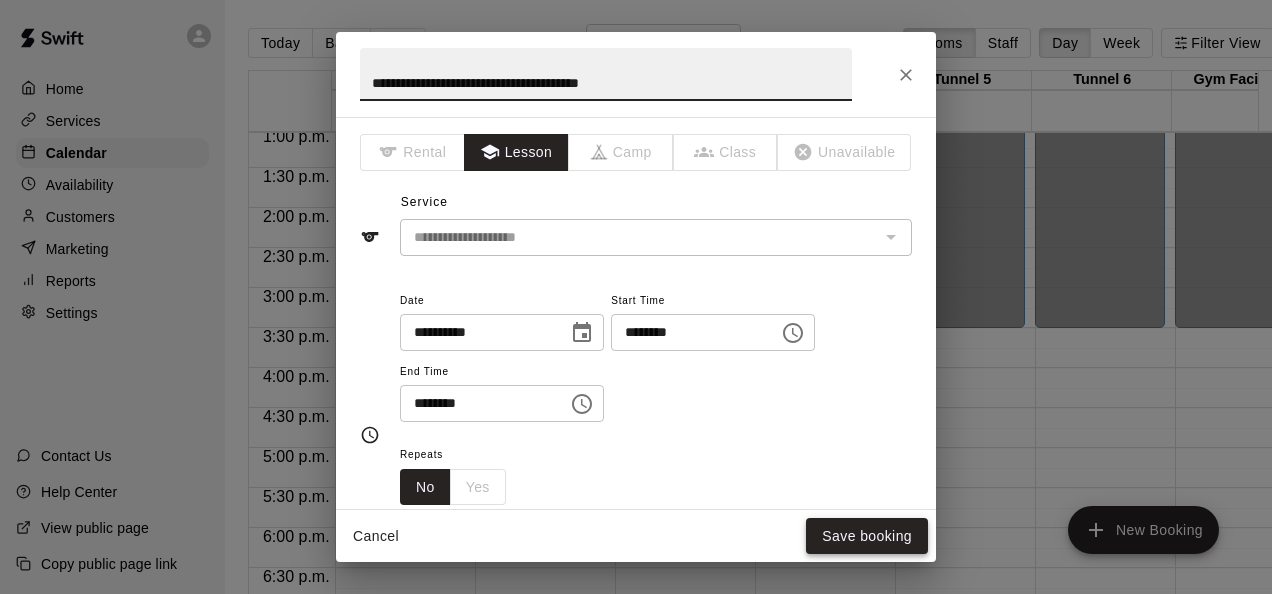 type on "**********" 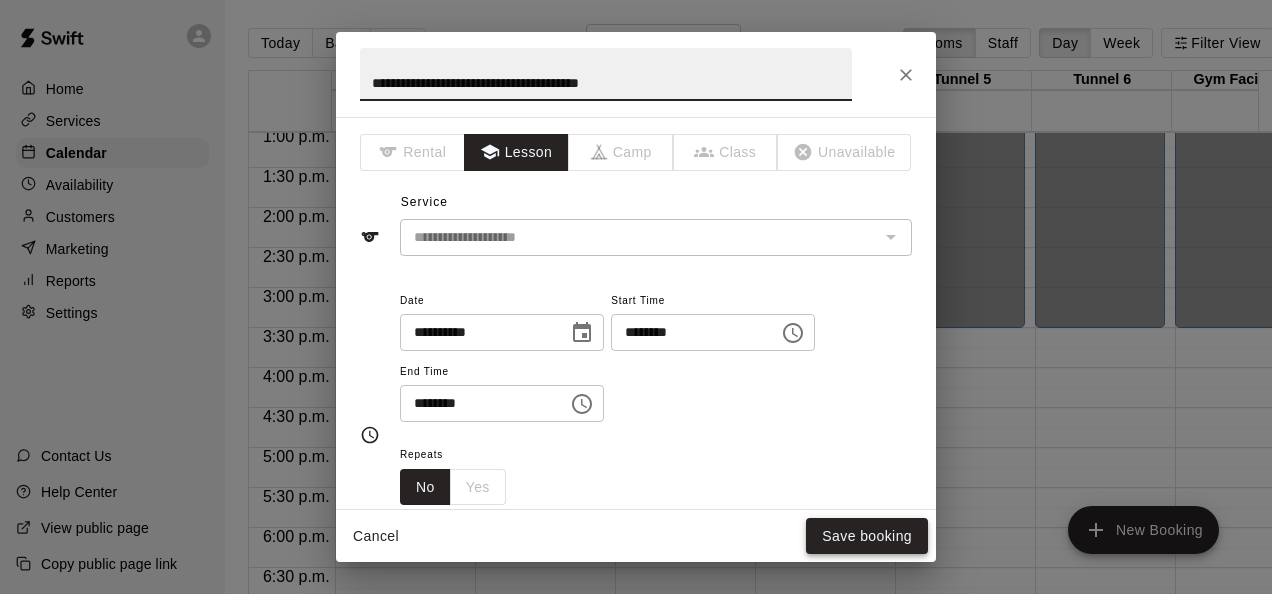 click on "Save booking" at bounding box center [867, 536] 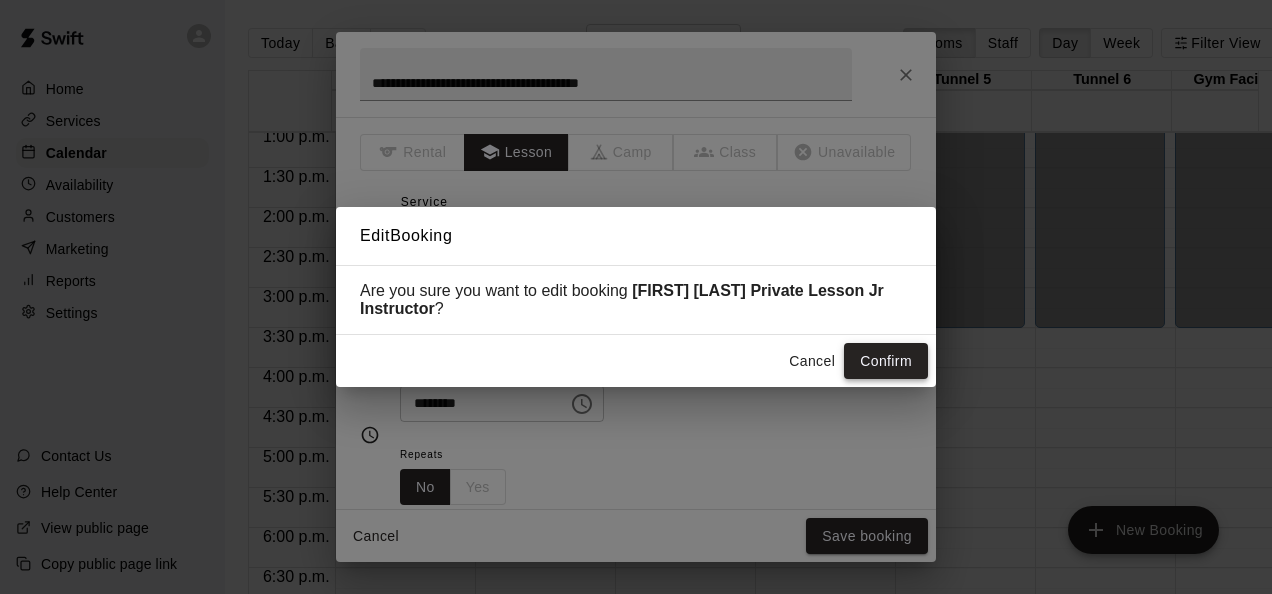 click on "Confirm" at bounding box center [886, 361] 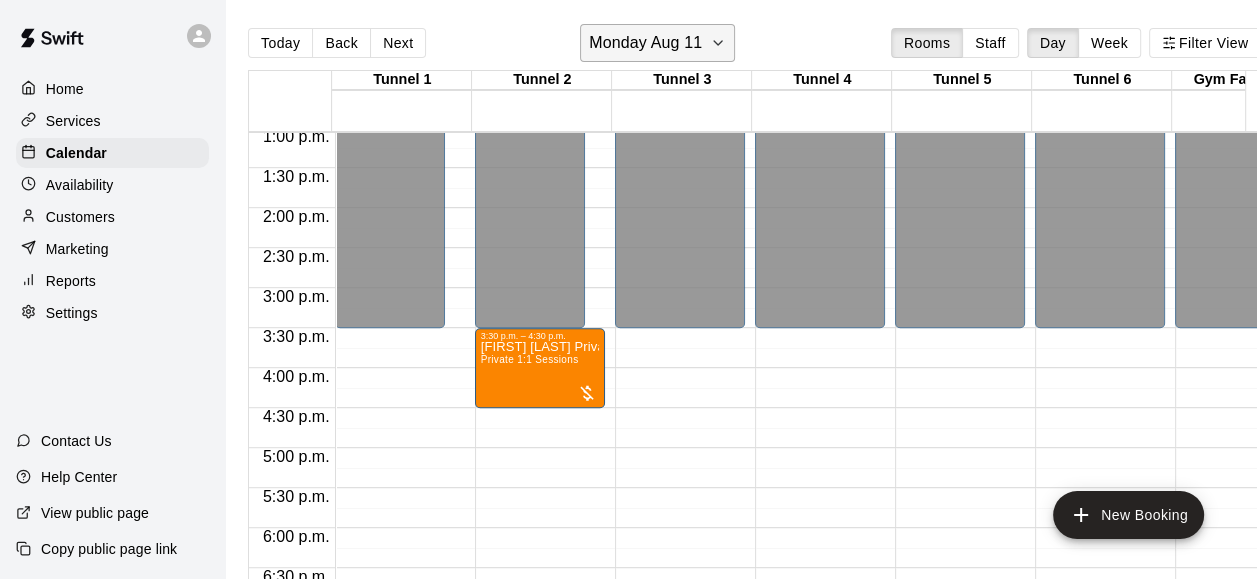 click 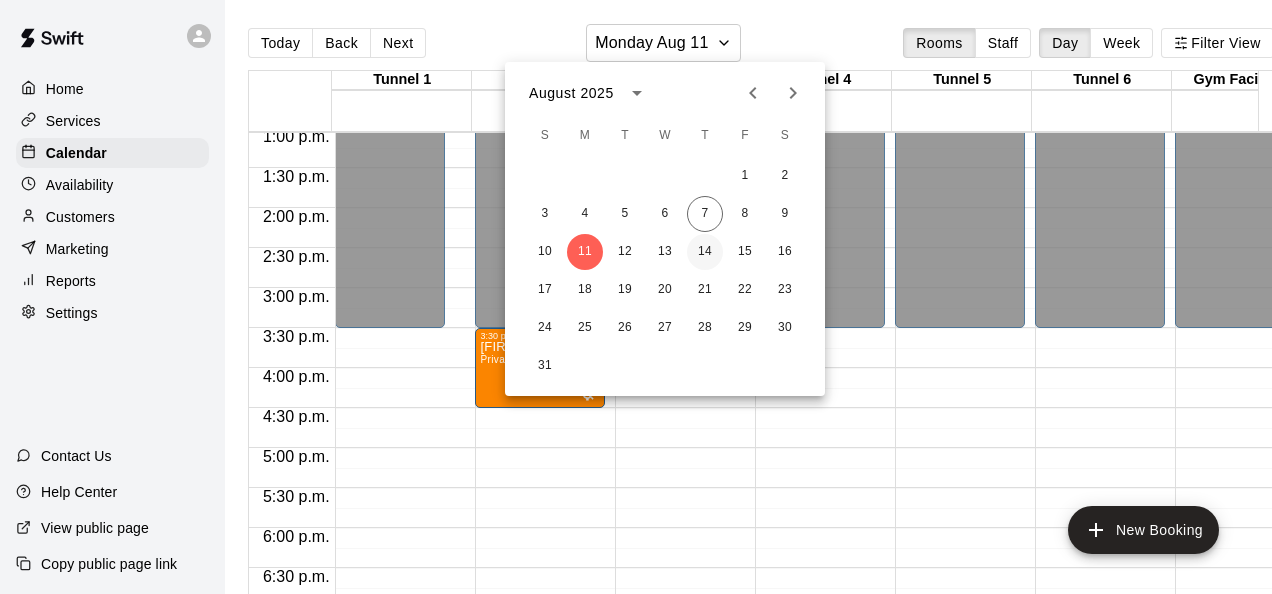 click on "14" at bounding box center [705, 252] 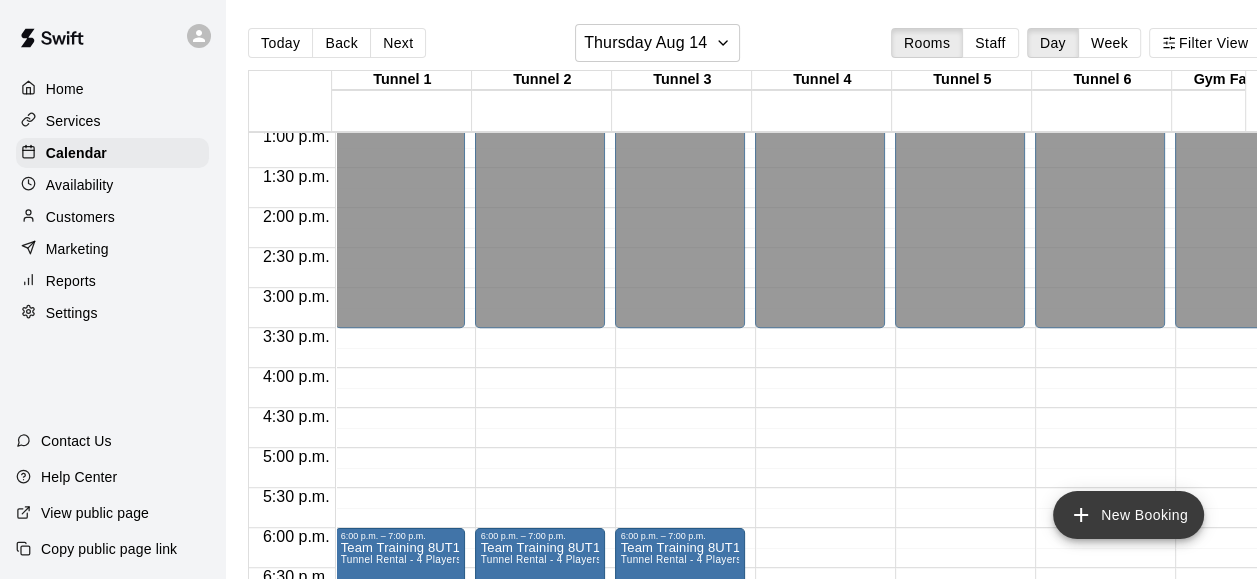 click on "New Booking" at bounding box center [1128, 515] 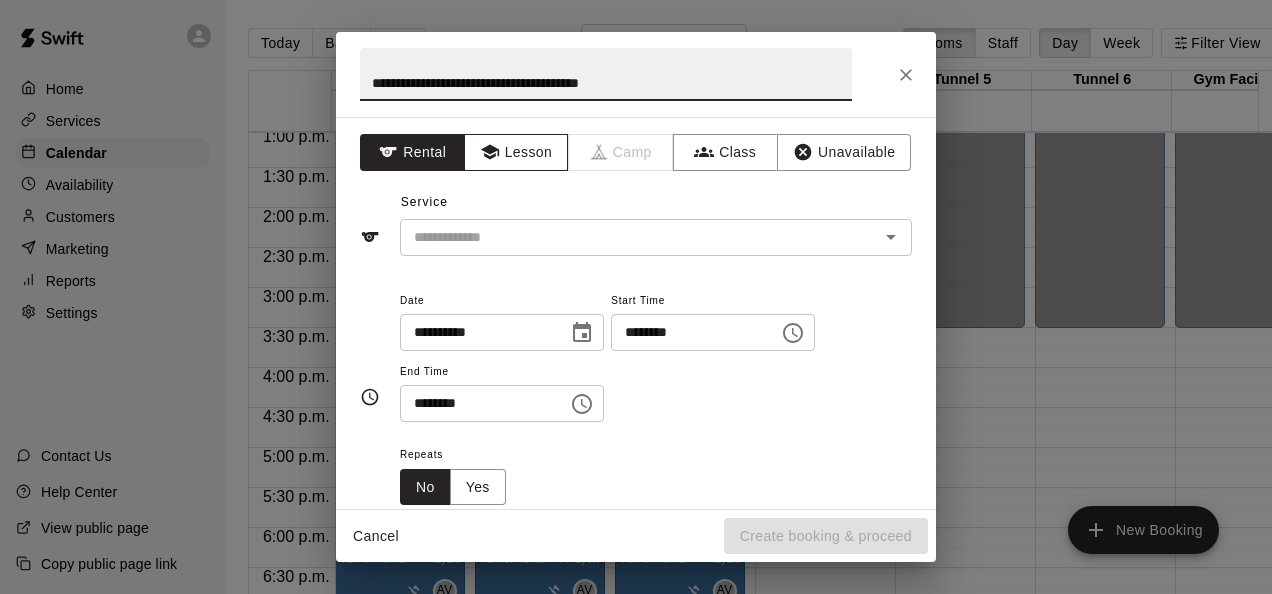 type on "**********" 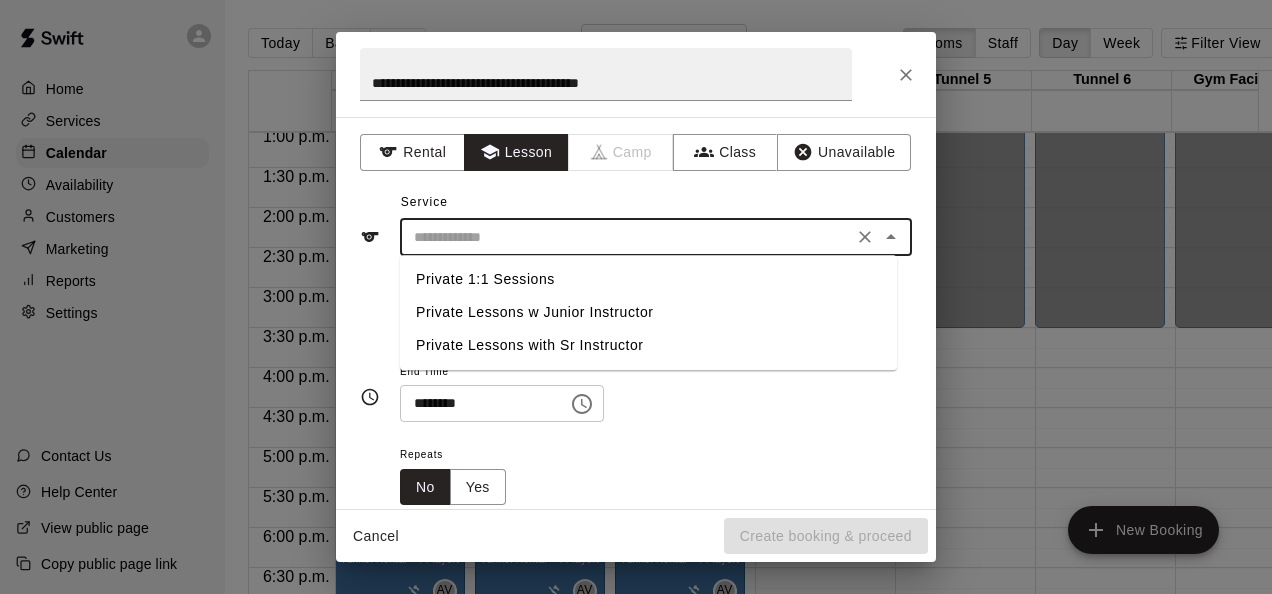 click at bounding box center [626, 237] 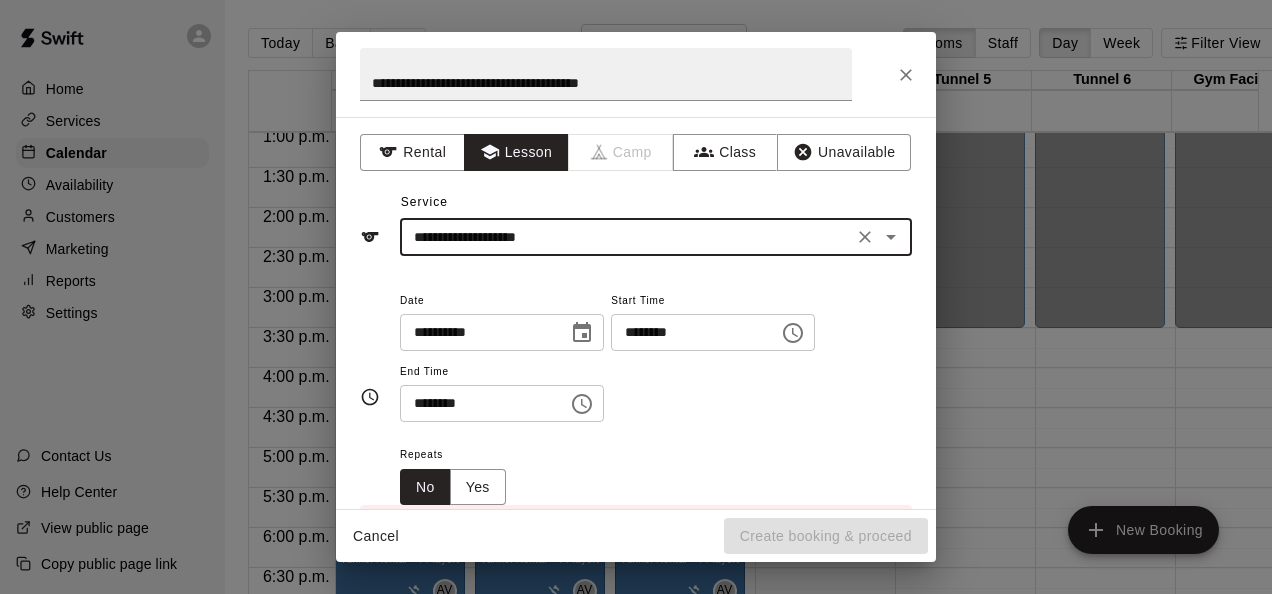 click on "**********" at bounding box center [626, 237] 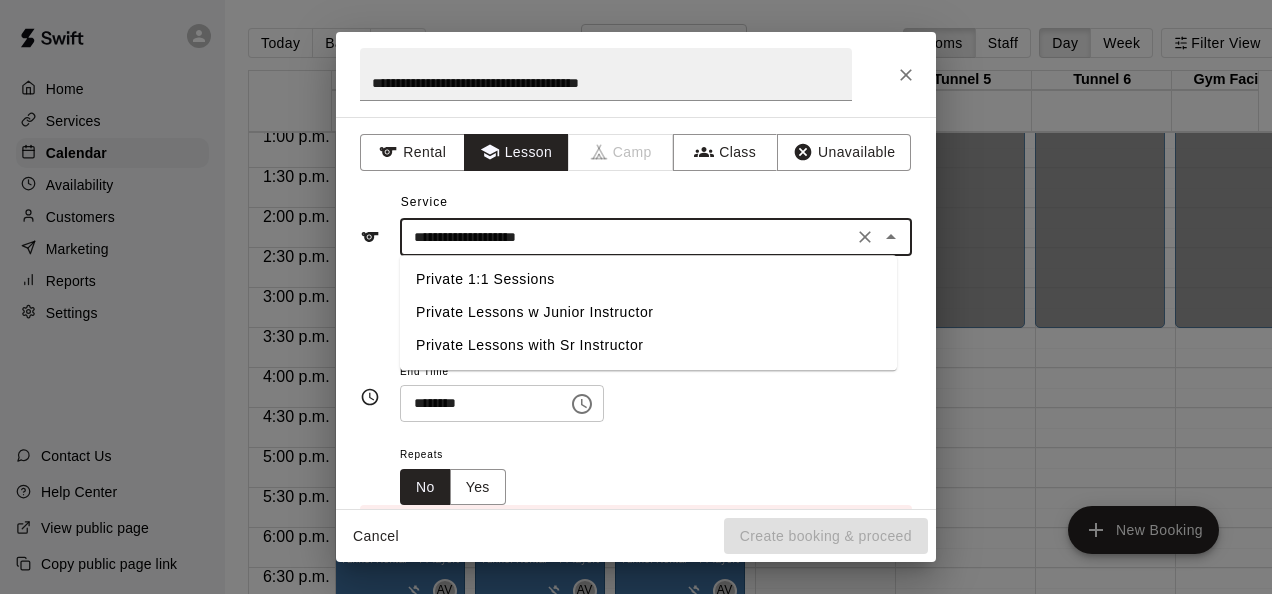 click on "Private Lessons w Junior Instructor" at bounding box center (648, 312) 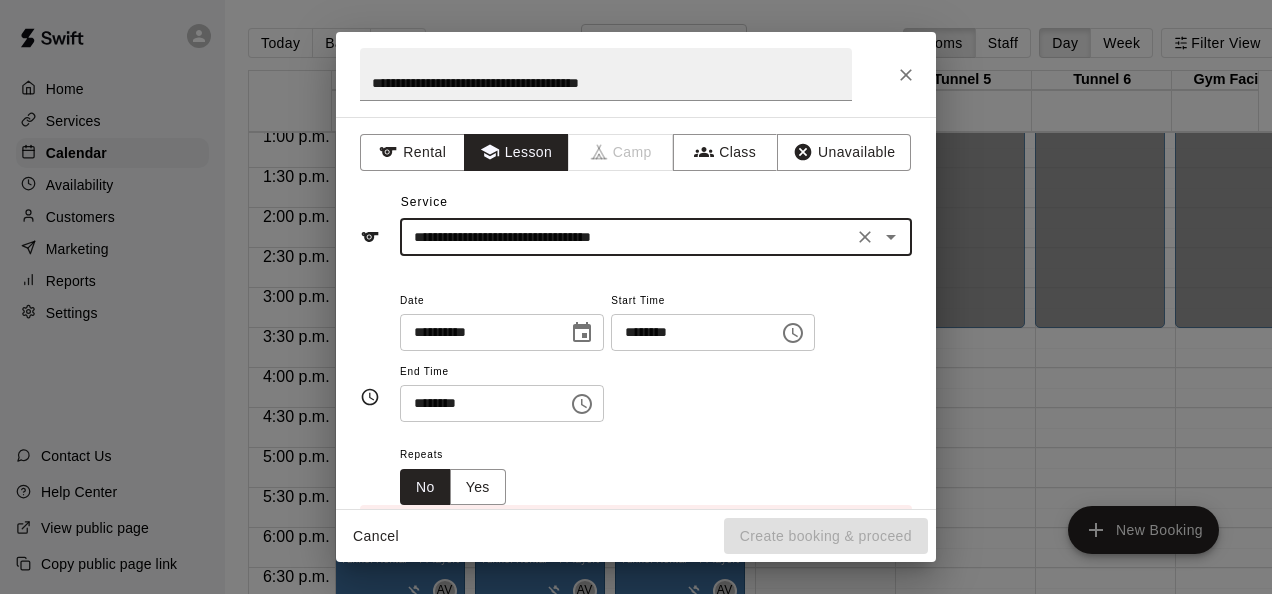 click on "********" at bounding box center (688, 332) 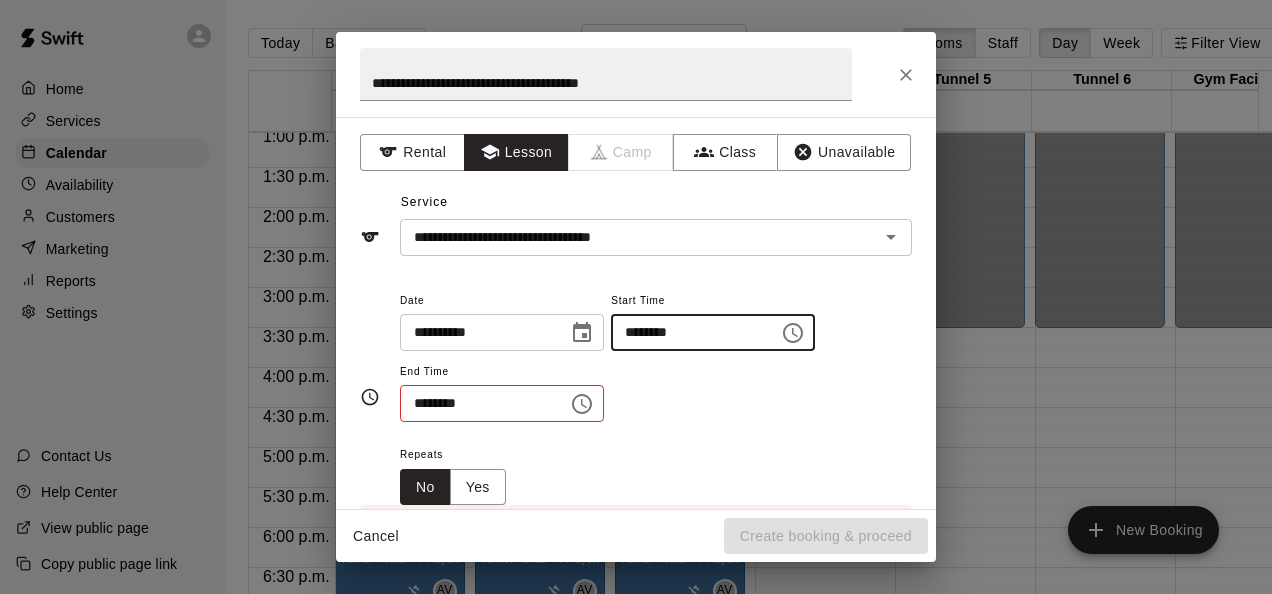 type on "********" 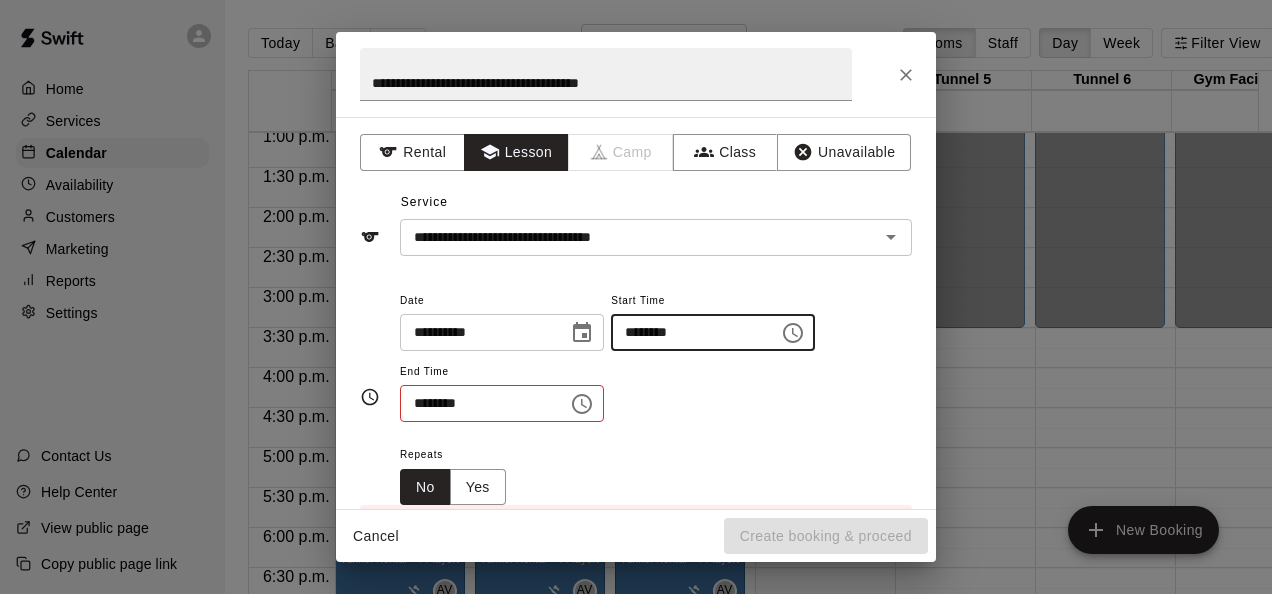 click on "********" at bounding box center (477, 403) 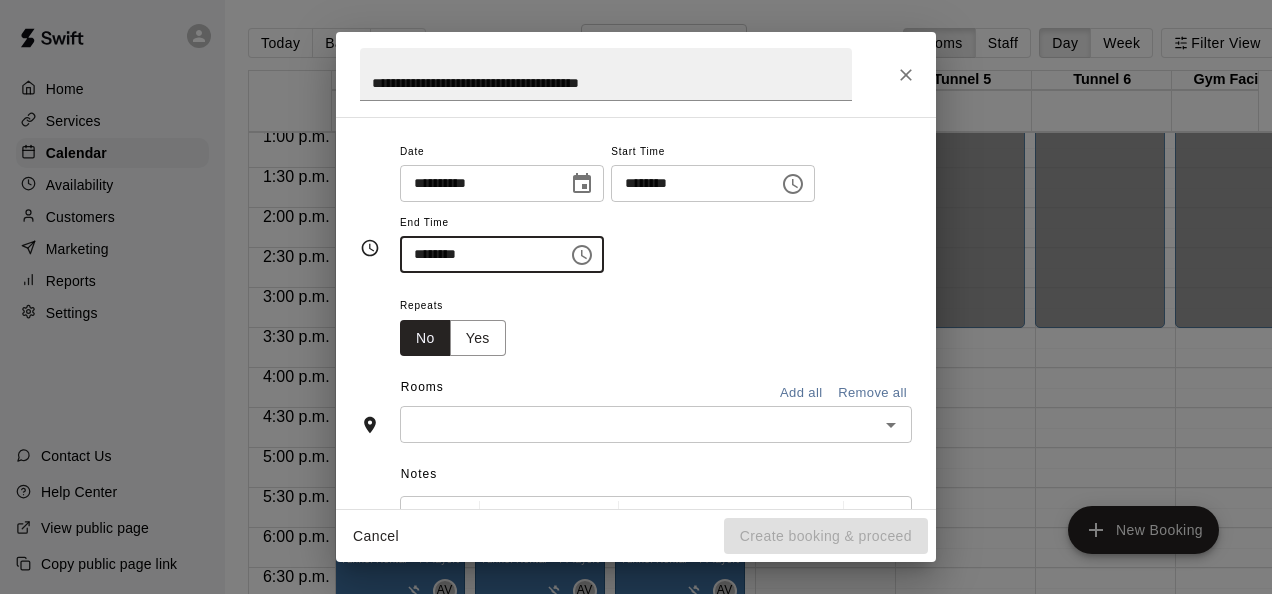 scroll, scrollTop: 200, scrollLeft: 0, axis: vertical 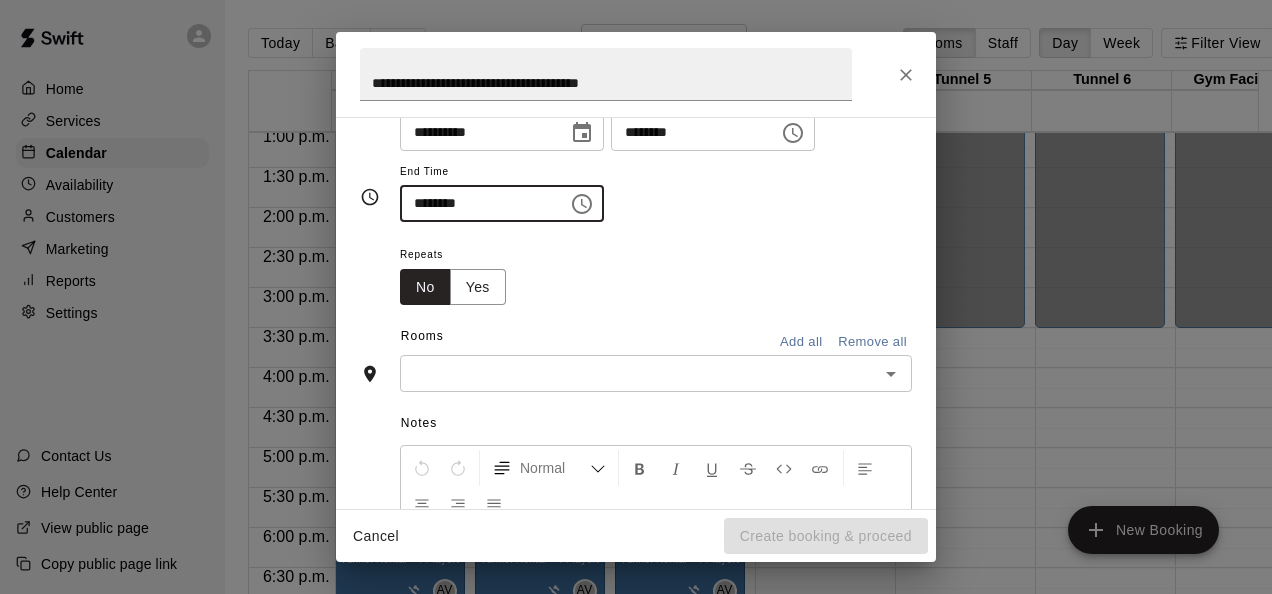 type on "********" 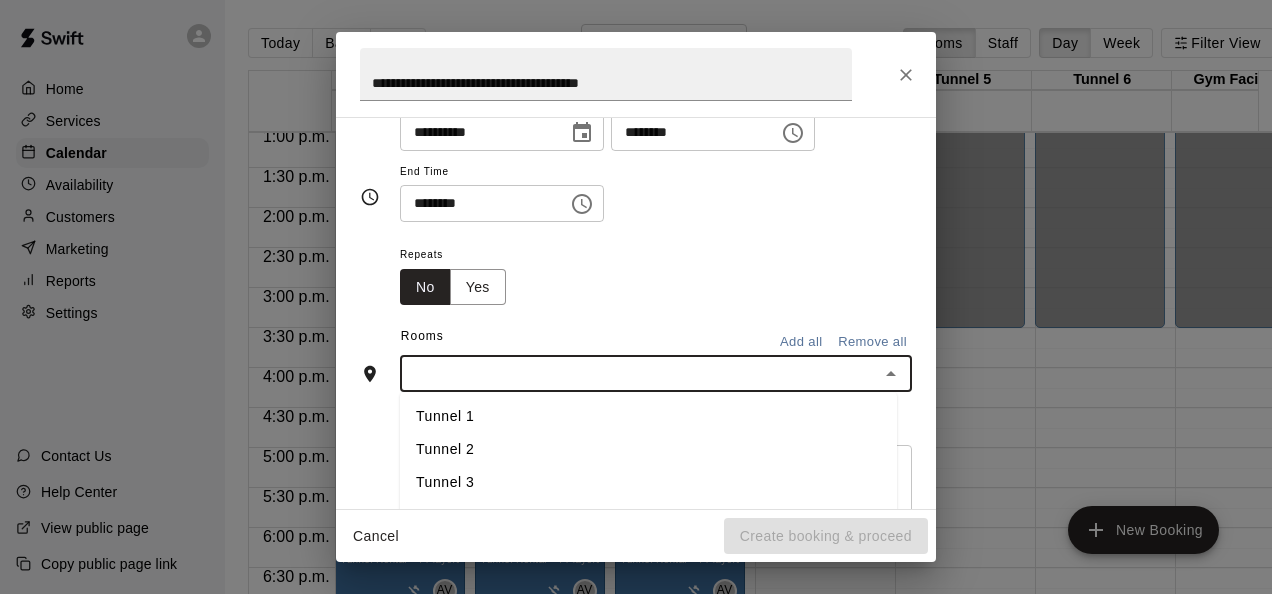 click on "Tunnel 2" at bounding box center (648, 450) 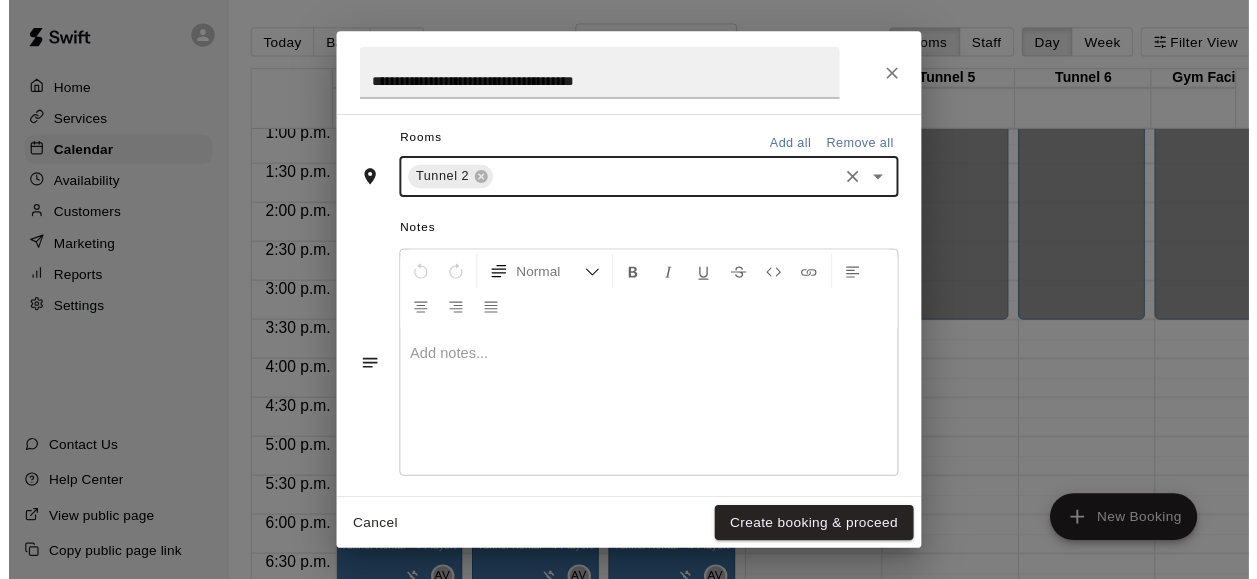 scroll, scrollTop: 485, scrollLeft: 0, axis: vertical 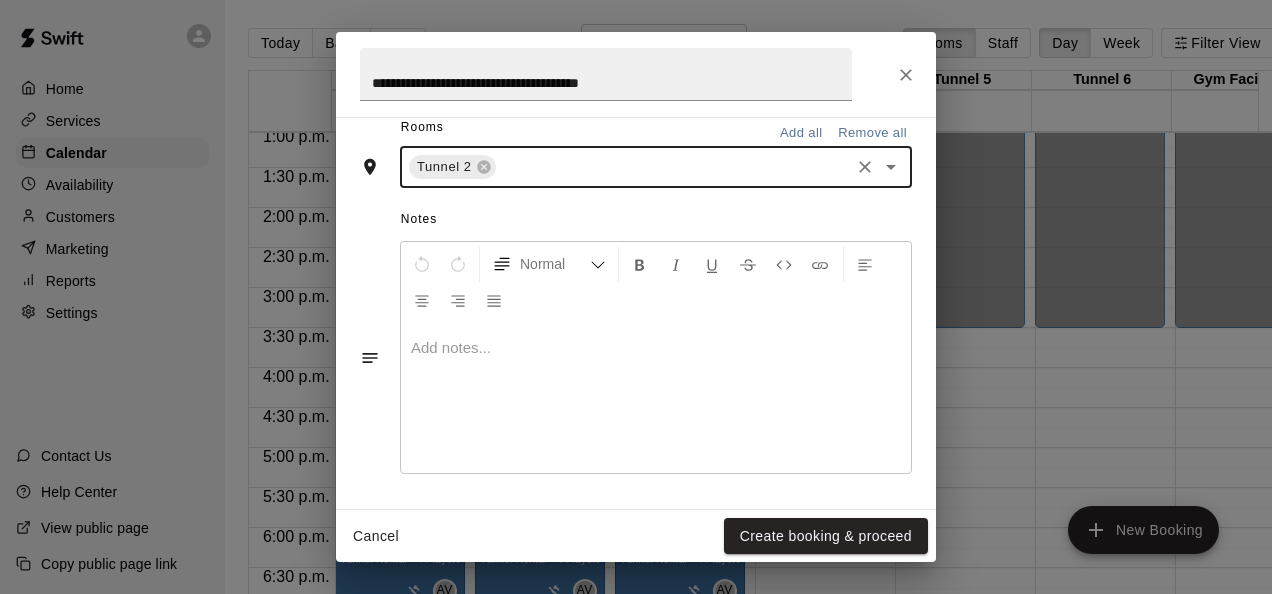 click on "Create booking & proceed" at bounding box center (826, 536) 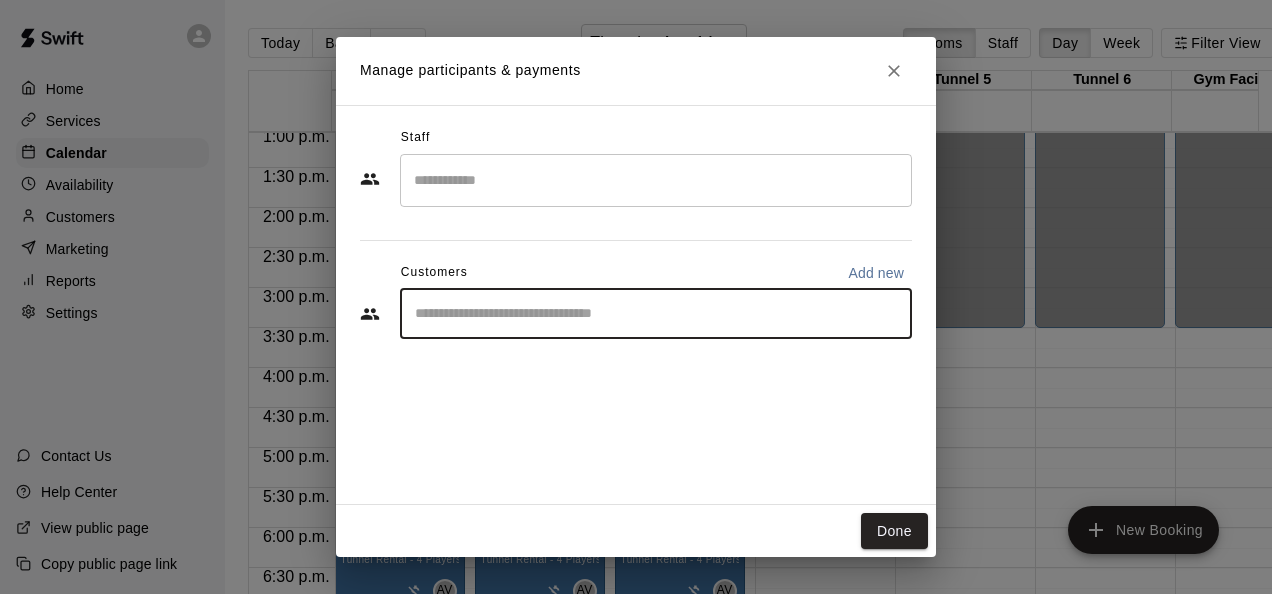 click at bounding box center [656, 314] 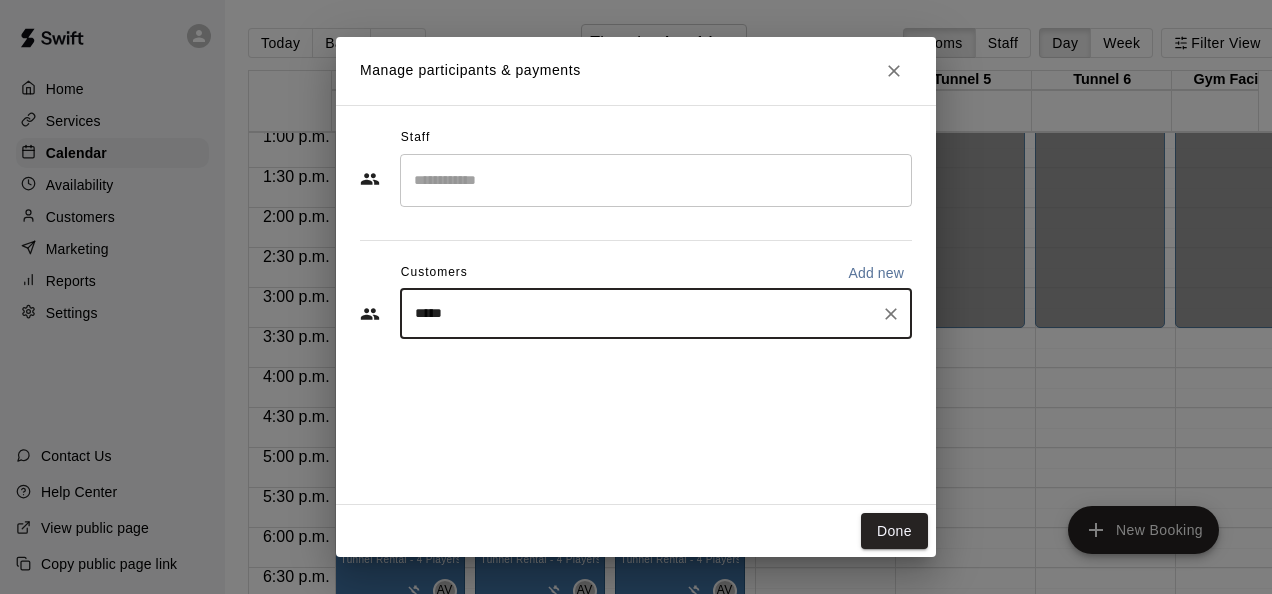 type on "******" 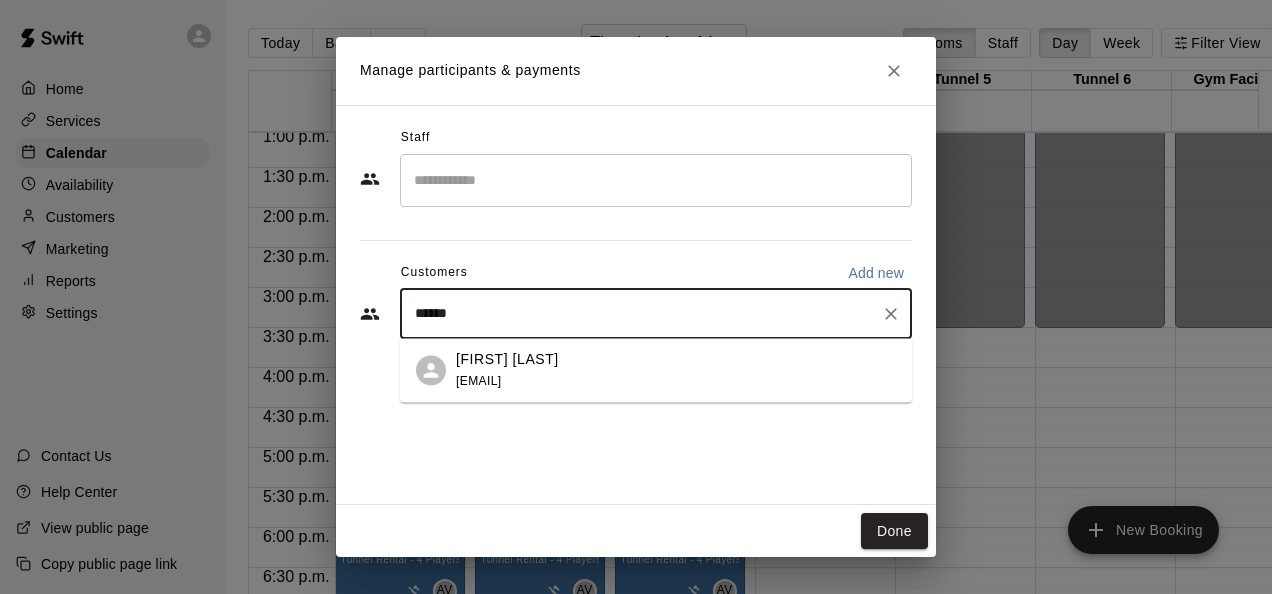 click on "[NAME] [EMAIL]" at bounding box center (507, 370) 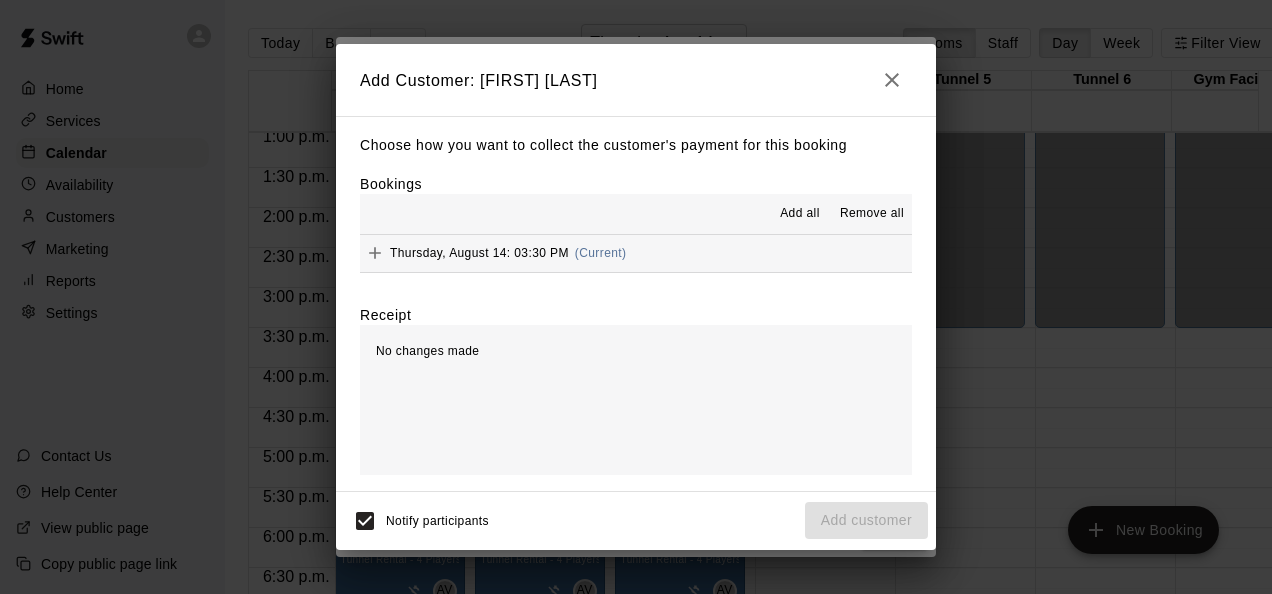 click on "Add all" at bounding box center [800, 214] 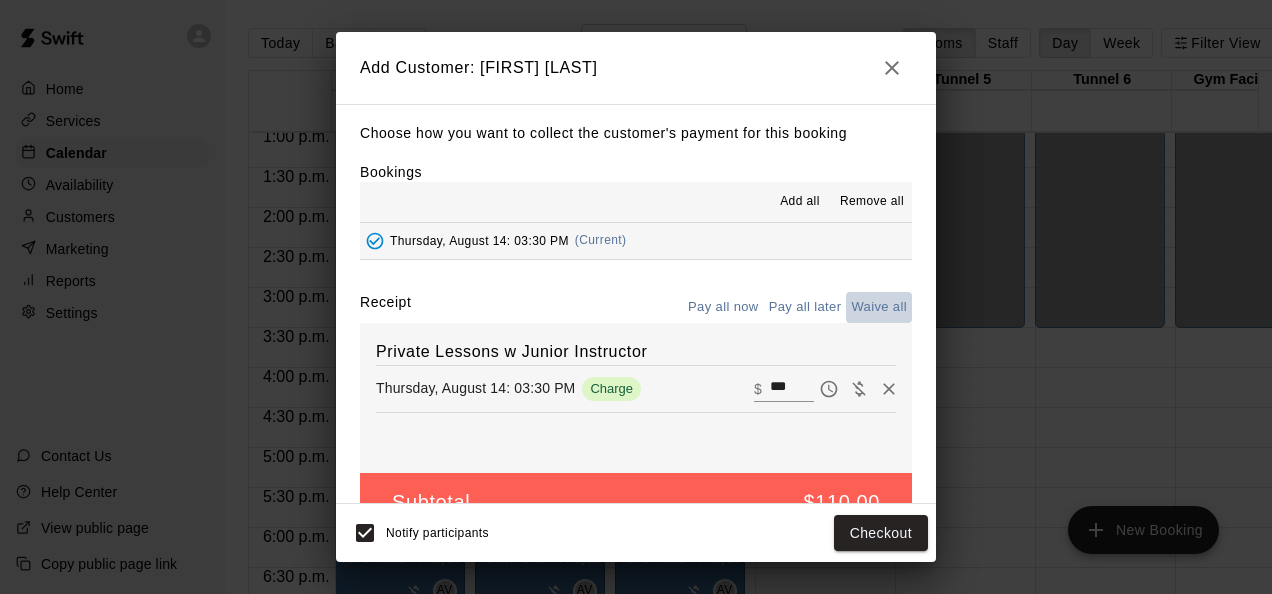 click on "Waive all" at bounding box center (879, 307) 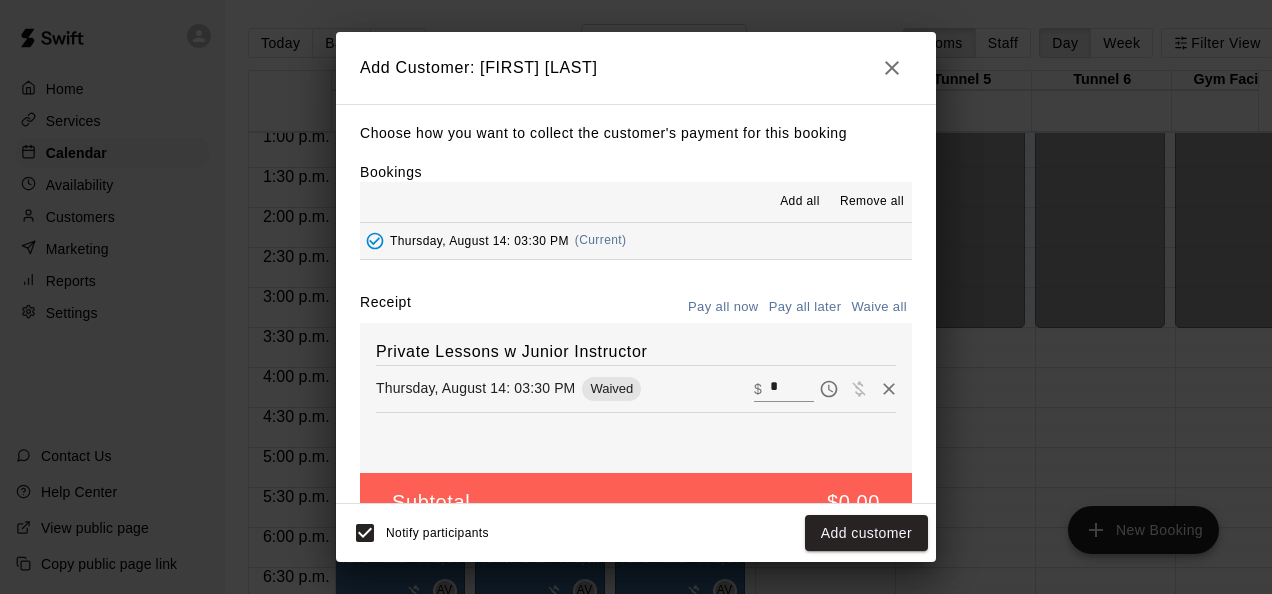 click on "Choose how you want to collect the customer's payment for this booking Bookings Add all Remove all Thursday, August 14: 03:30 PM (Current) Receipt Pay all now Pay all later Waive all Private Lessons w Junior Instructor Thursday, August 14: 03:30 PM Waived ​ $ * Subtotal $0.00" at bounding box center [636, 304] 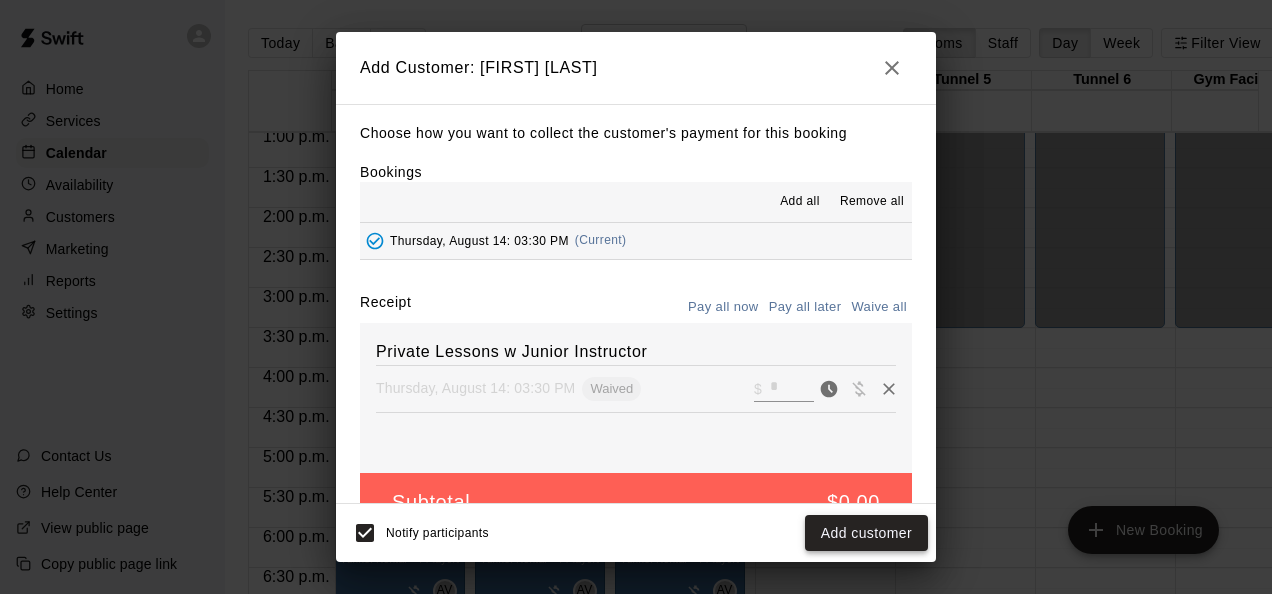 click on "Add customer" at bounding box center [866, 533] 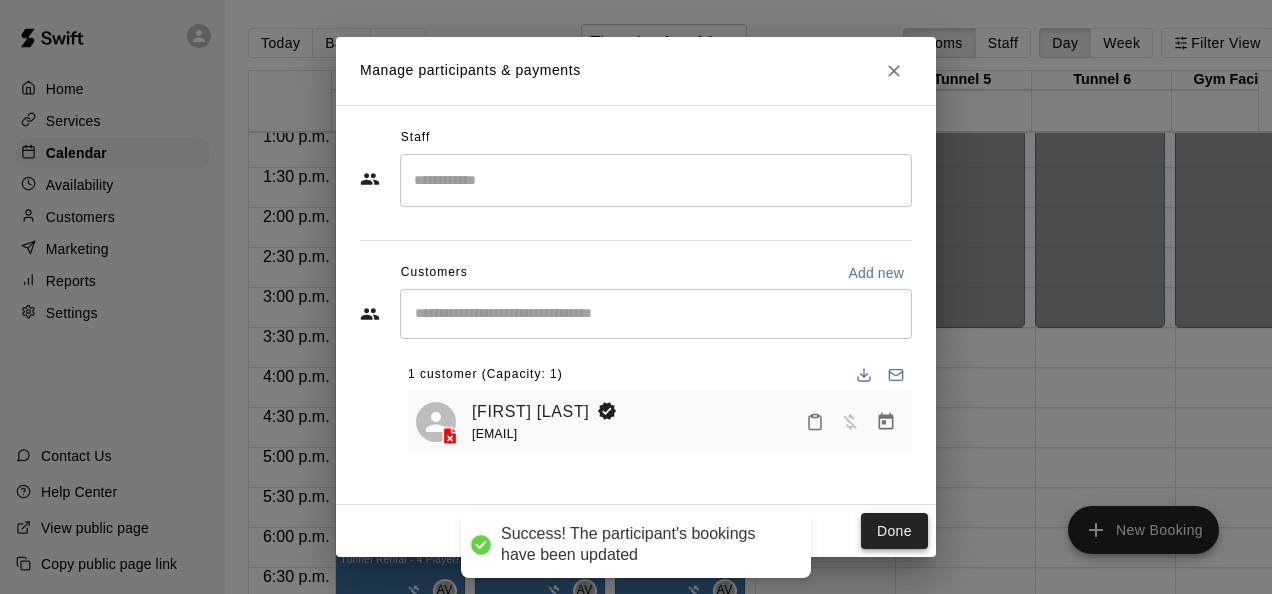 click on "Done" at bounding box center (894, 531) 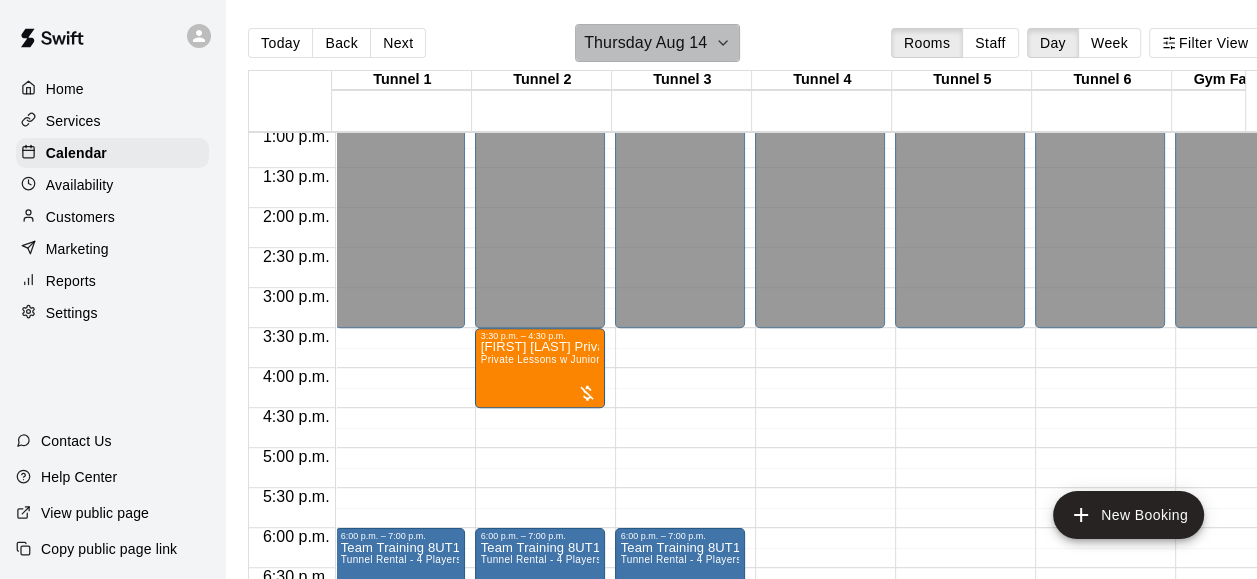 click on "Thursday Aug 14" at bounding box center [645, 43] 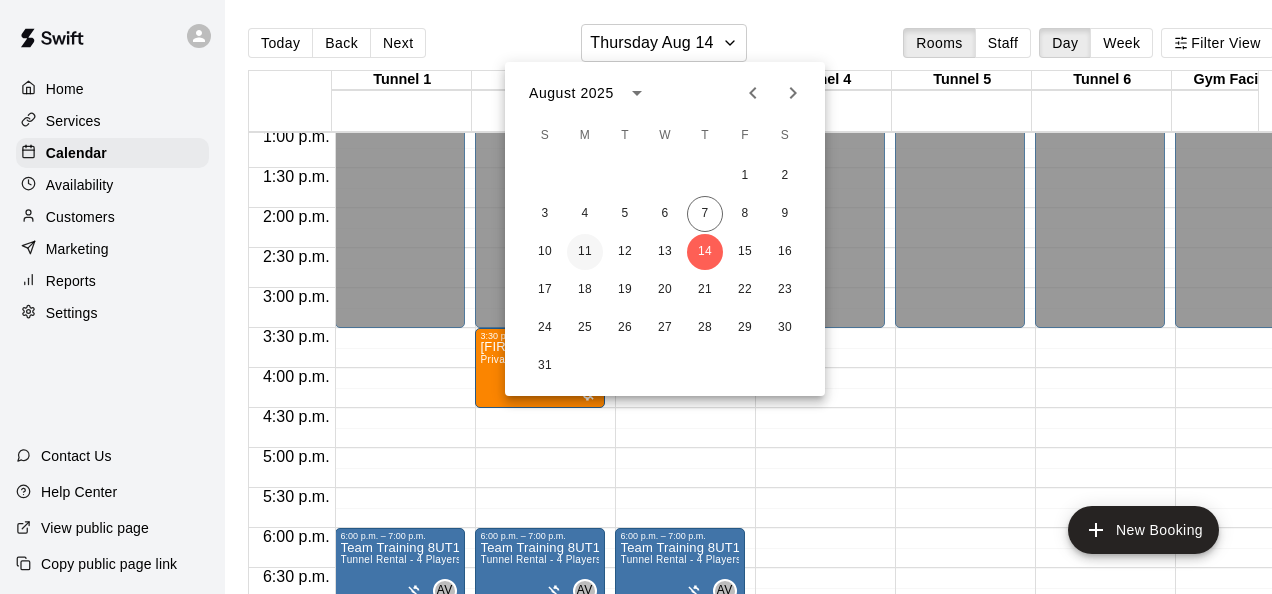 click on "11" at bounding box center (585, 252) 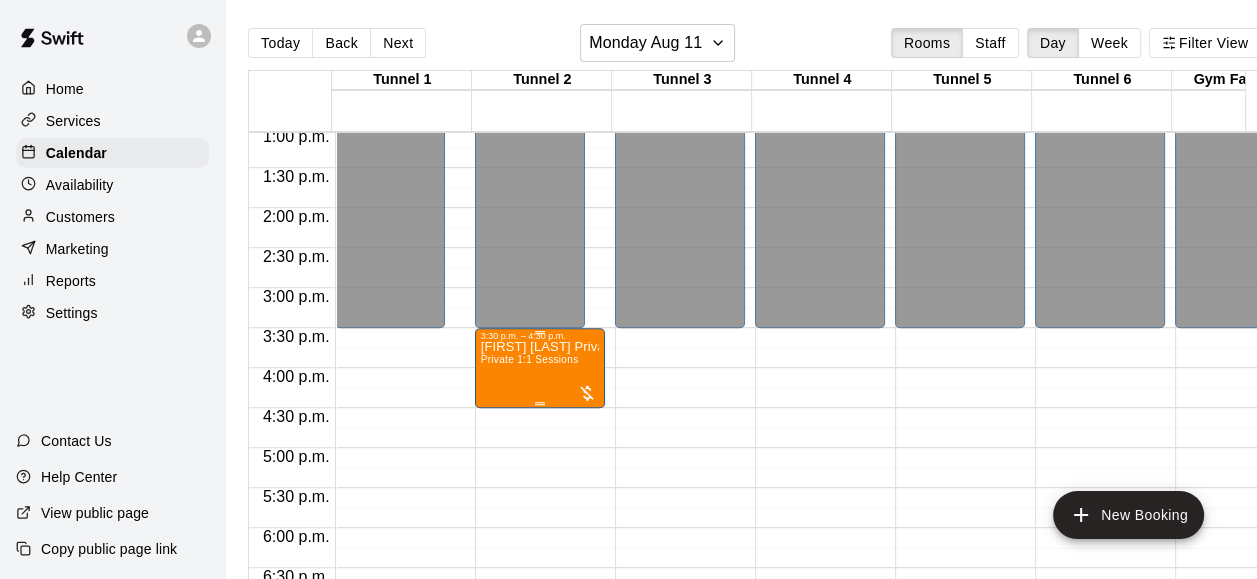 click on "3:30 p.m. – 4:30 p.m." at bounding box center (540, 336) 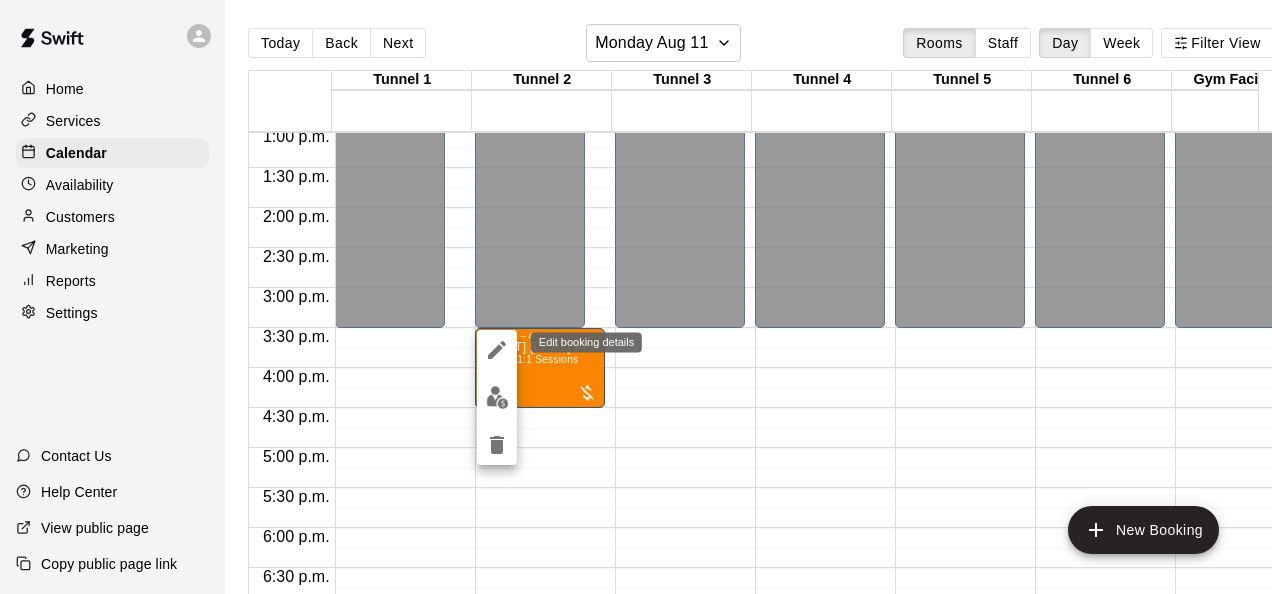 click 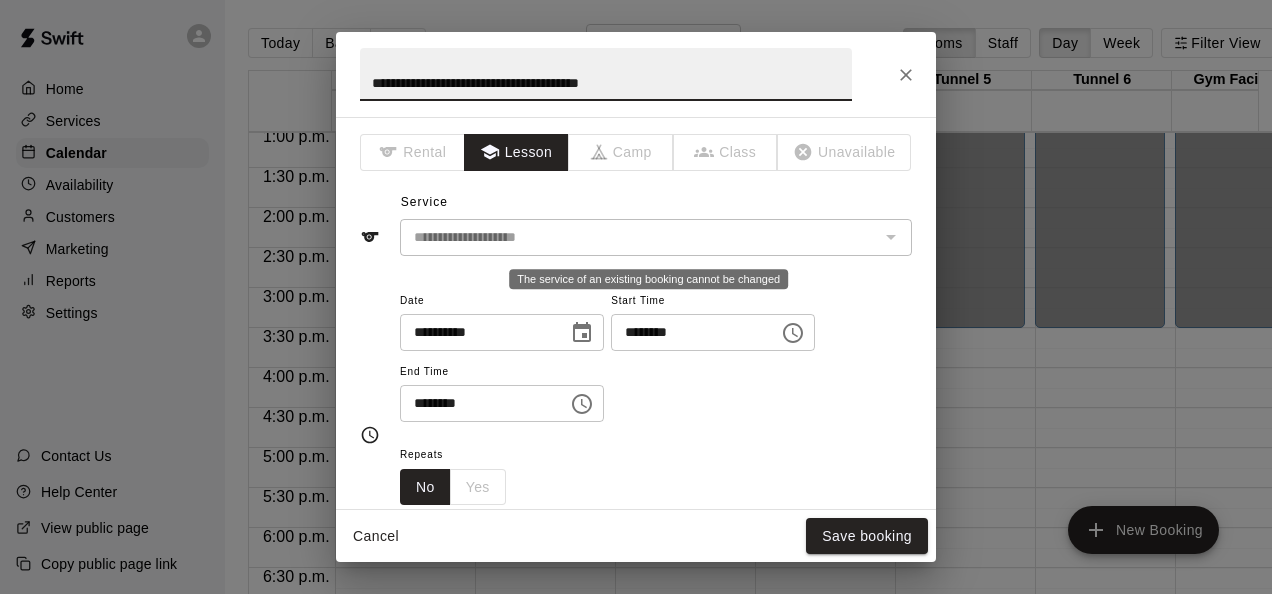 click on "**********" at bounding box center (656, 237) 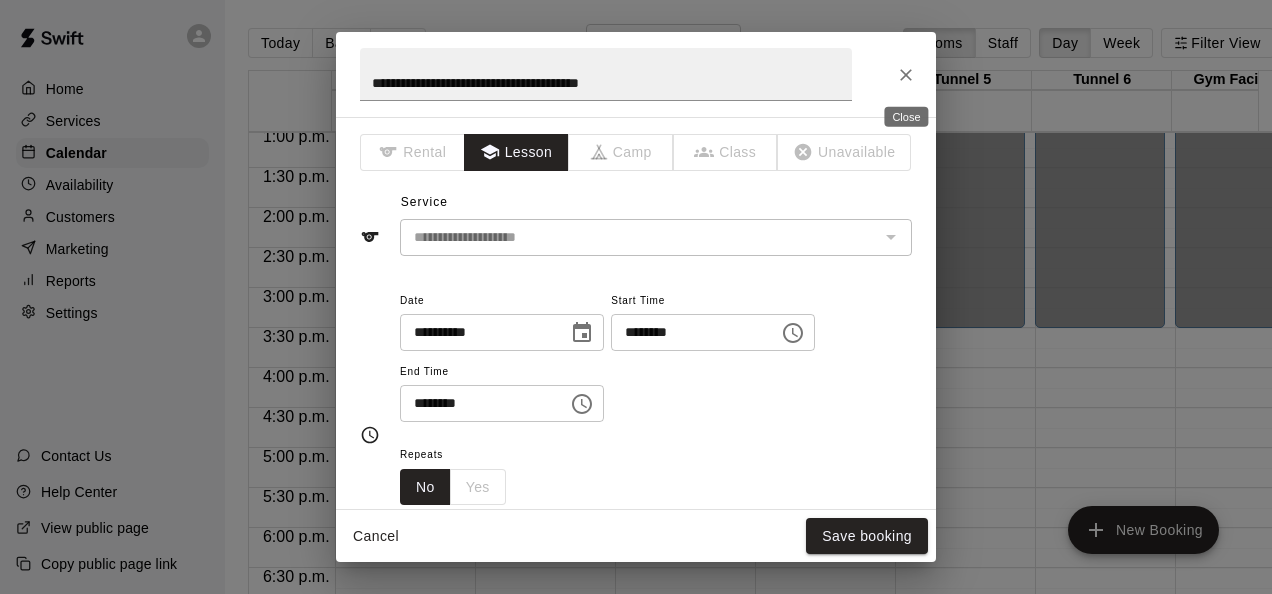 click 